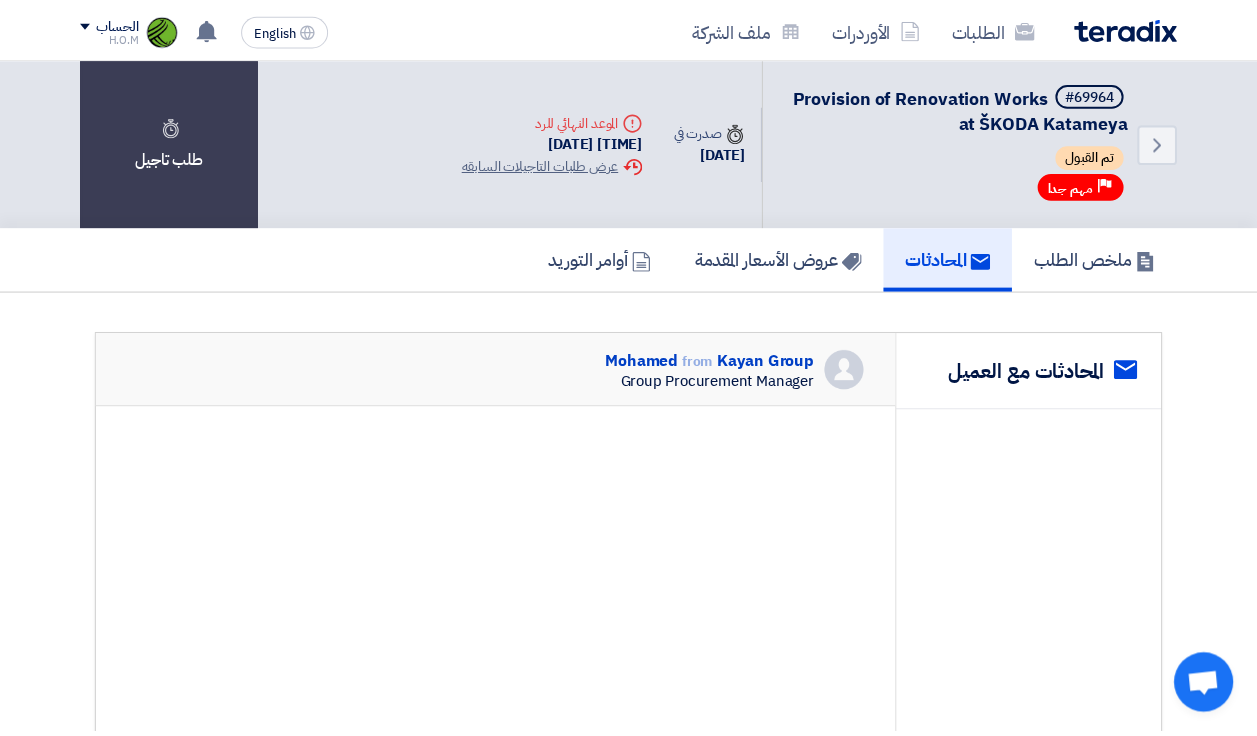 scroll, scrollTop: 0, scrollLeft: 0, axis: both 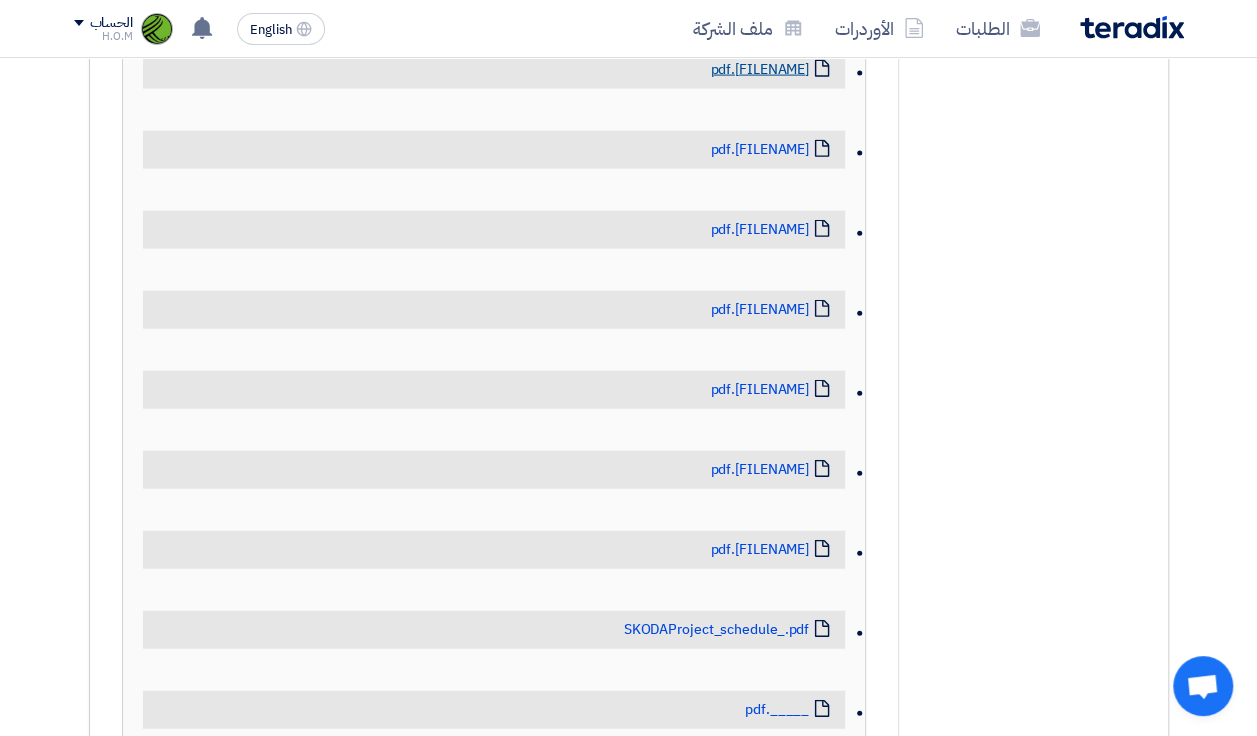 click on "[FILENAME].pdf" at bounding box center (759, 70) 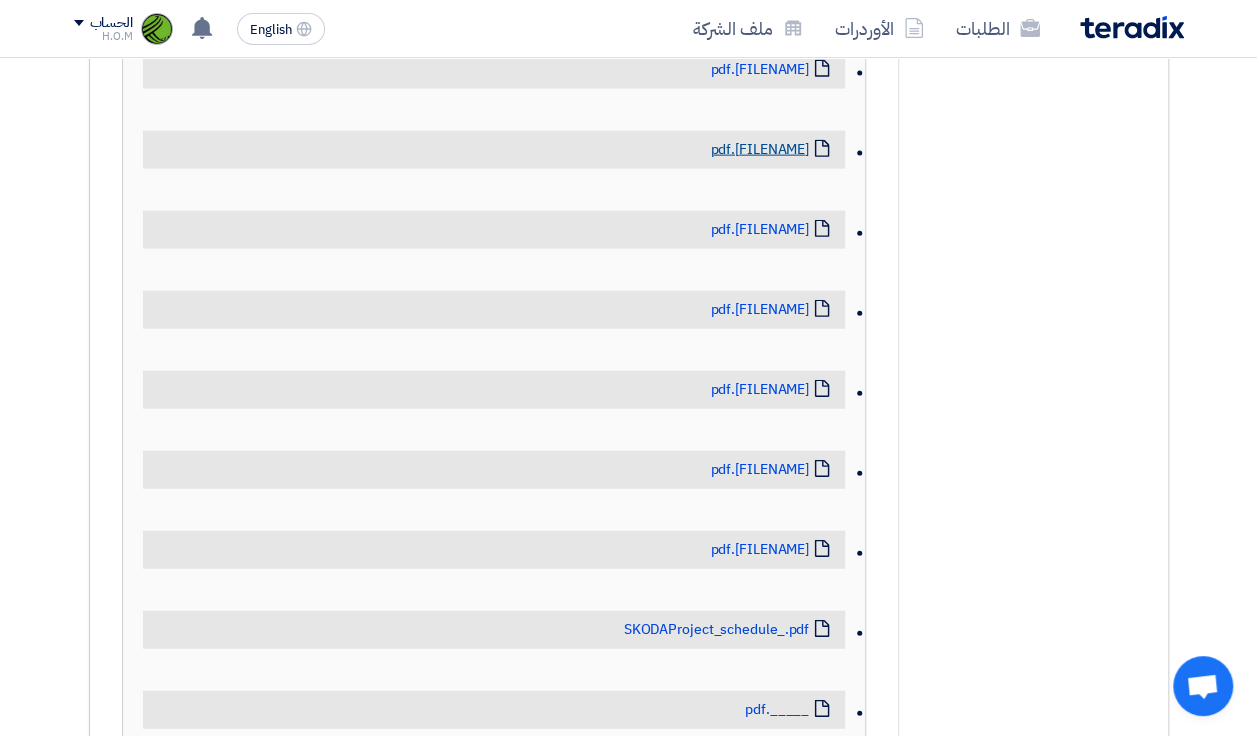 click on "[FILENAME].pdf" at bounding box center [759, 150] 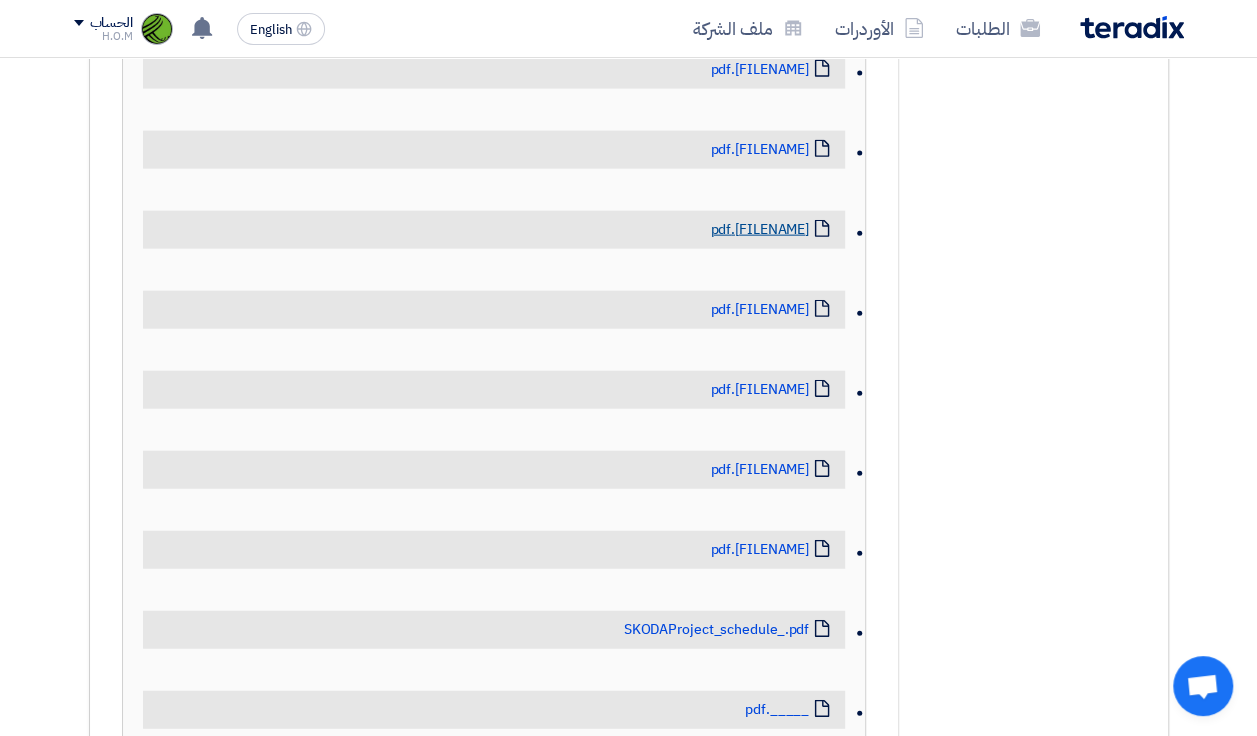 click on "[FILENAME].pdf" at bounding box center [759, 230] 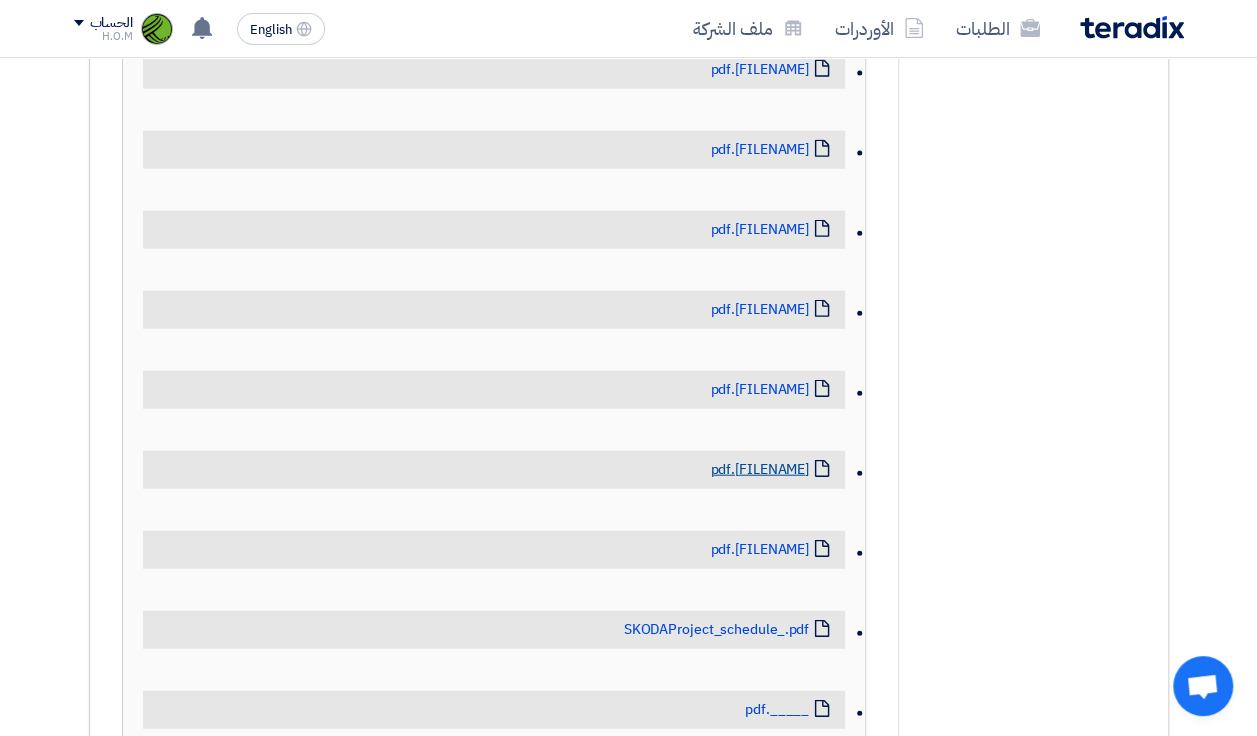 click on "[FILENAME].pdf" at bounding box center [759, 470] 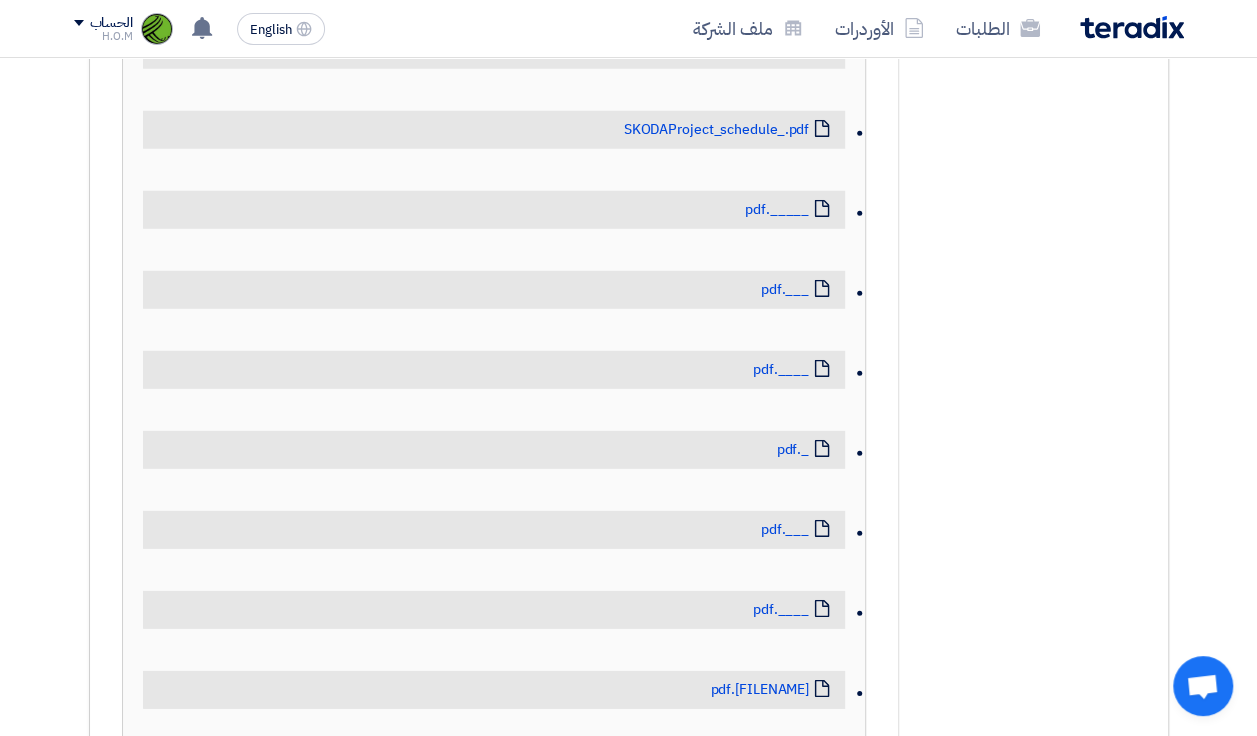 scroll, scrollTop: 2762, scrollLeft: 0, axis: vertical 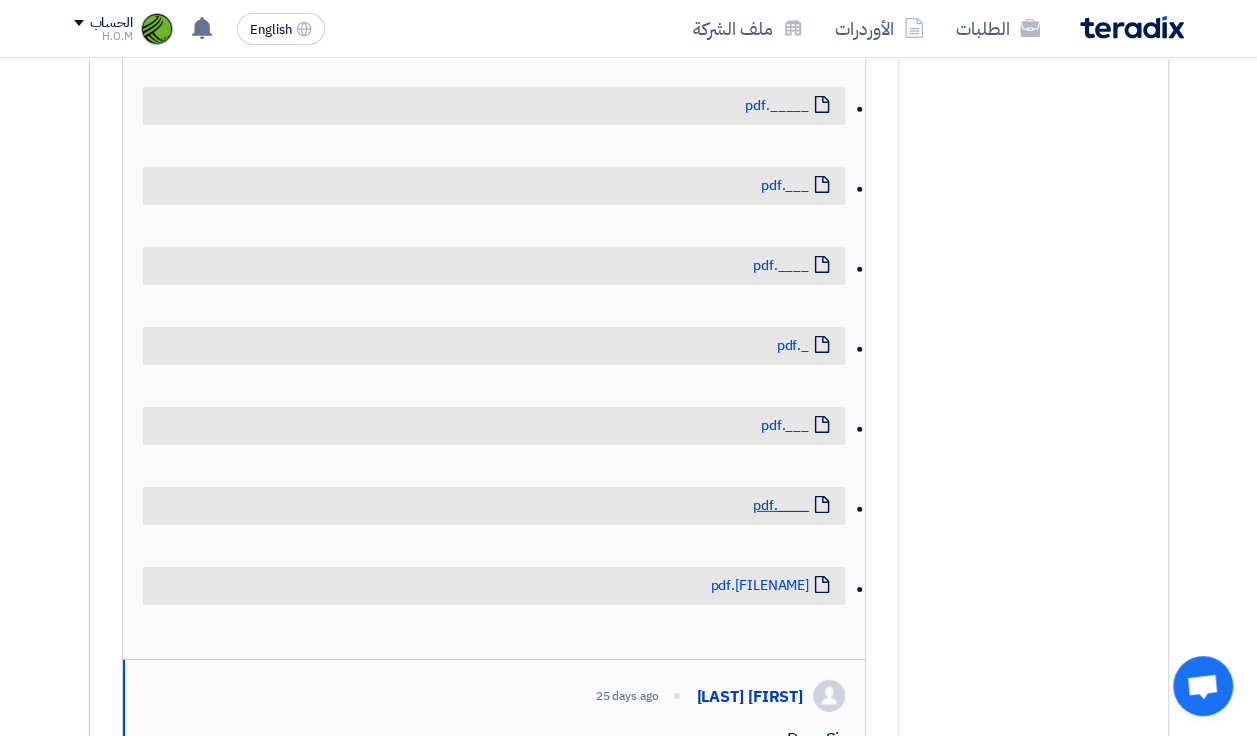 click on "____.pdf" at bounding box center (781, 506) 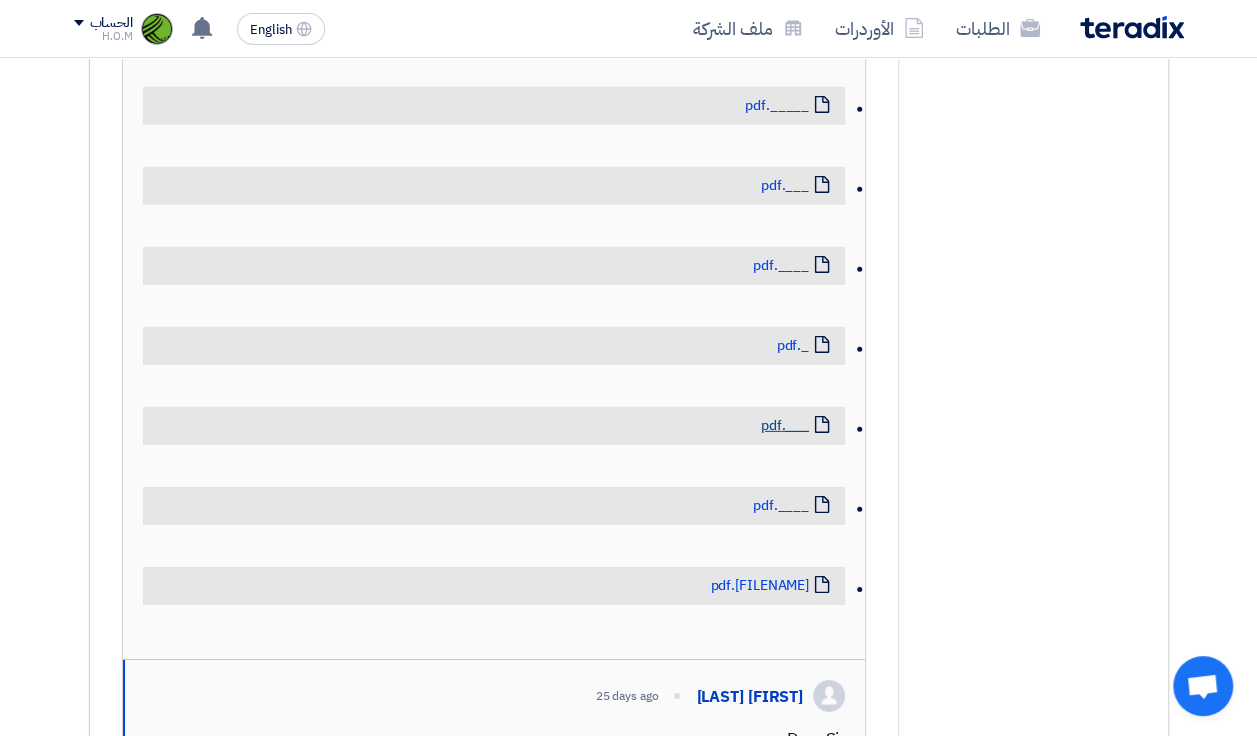 click on "___.pdf" at bounding box center [785, 426] 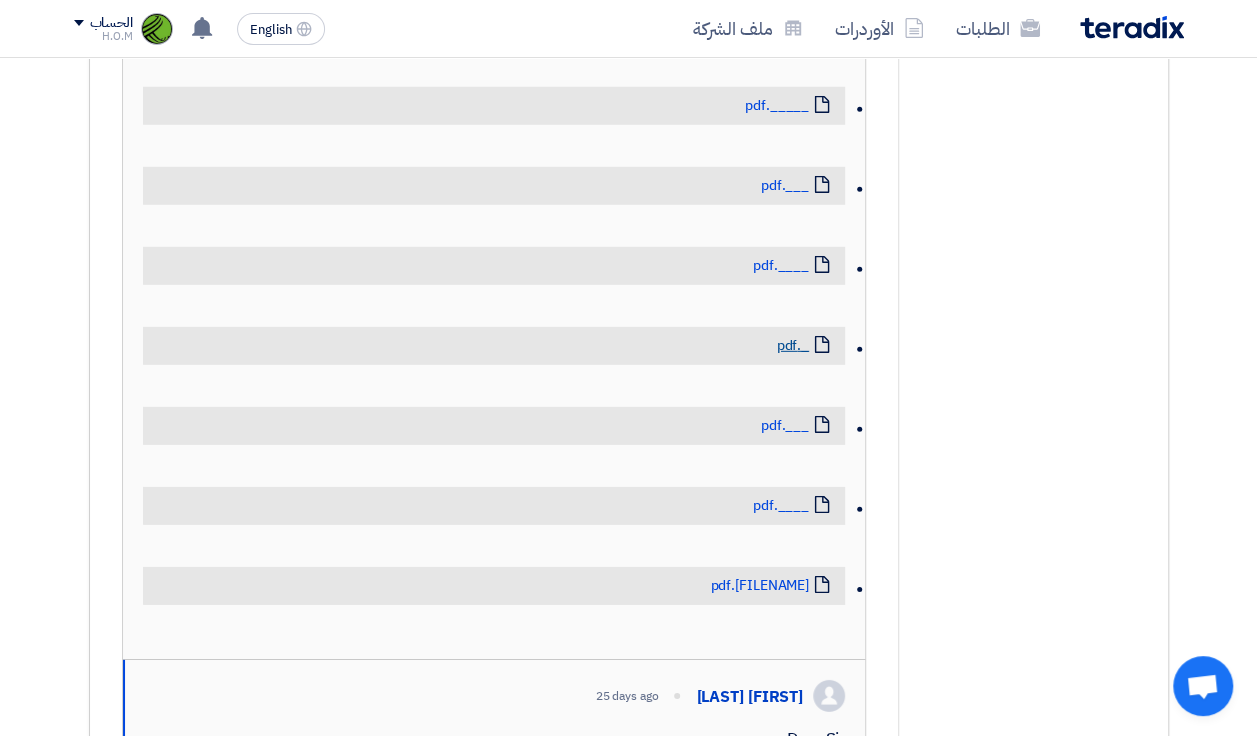click on "_.pdf" at bounding box center (792, 346) 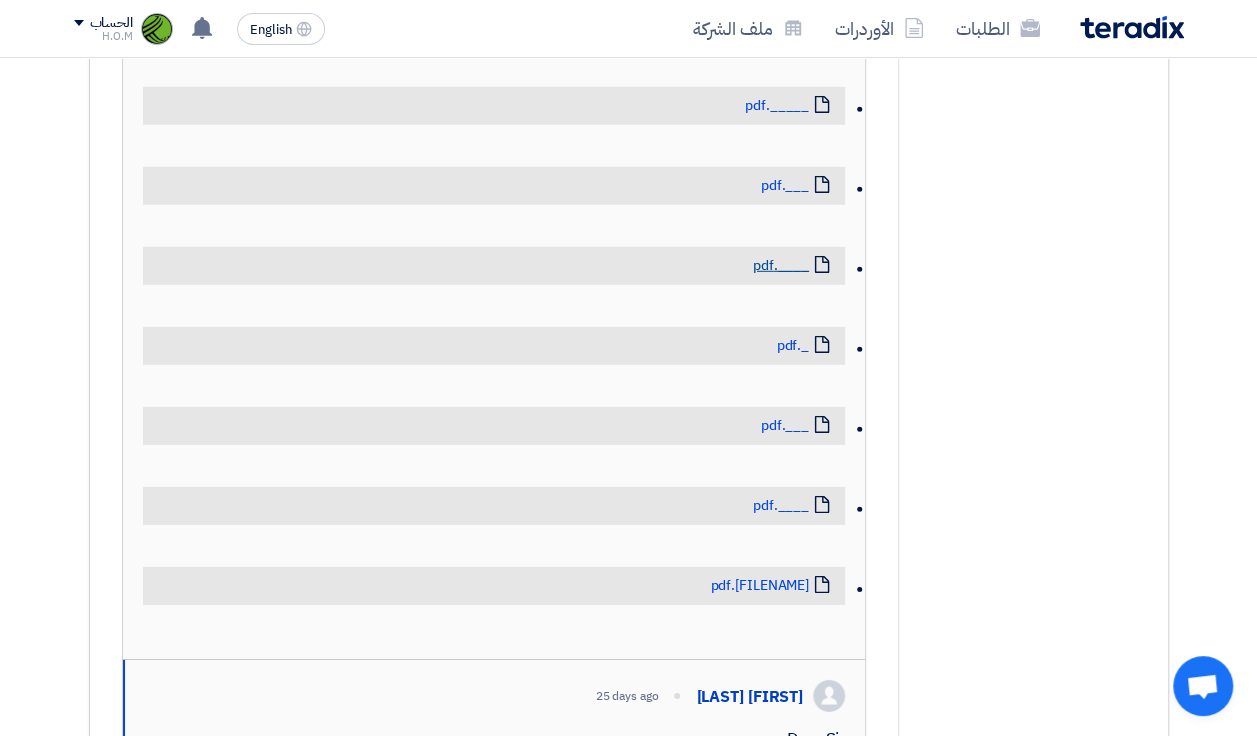 click on "____.pdf" at bounding box center (781, 266) 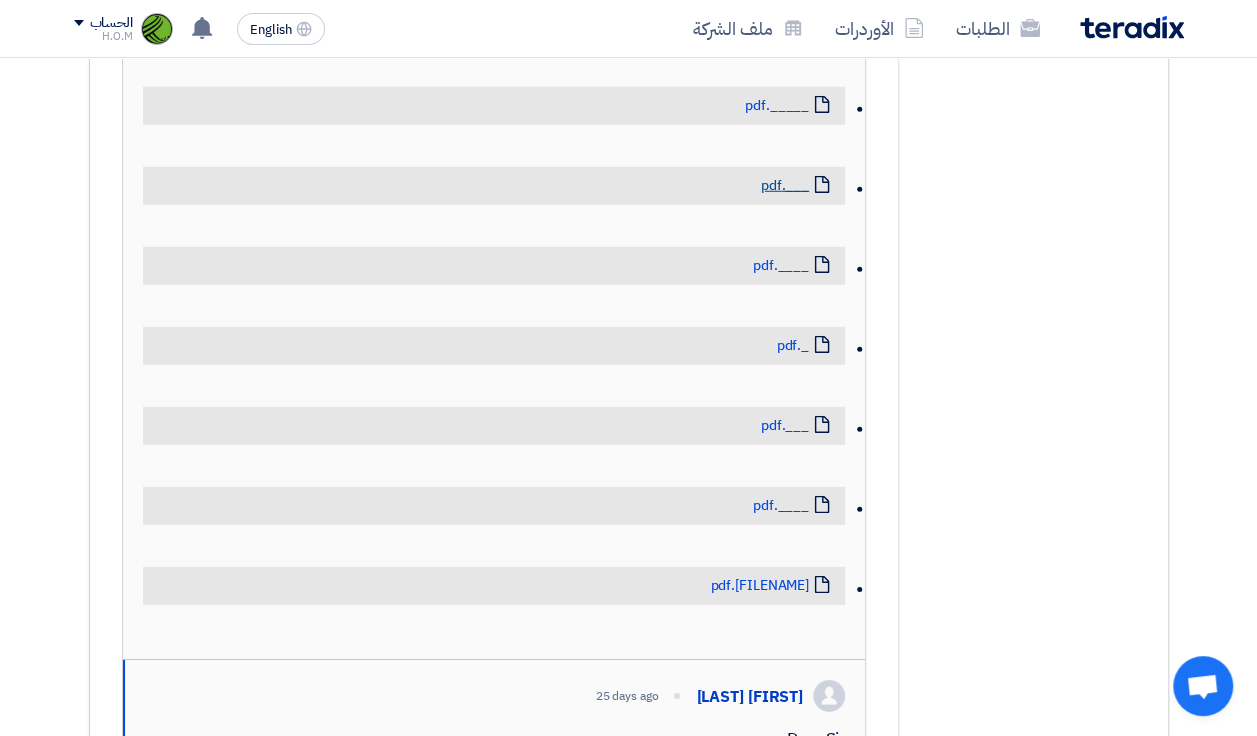 click on "___.pdf" at bounding box center [785, 186] 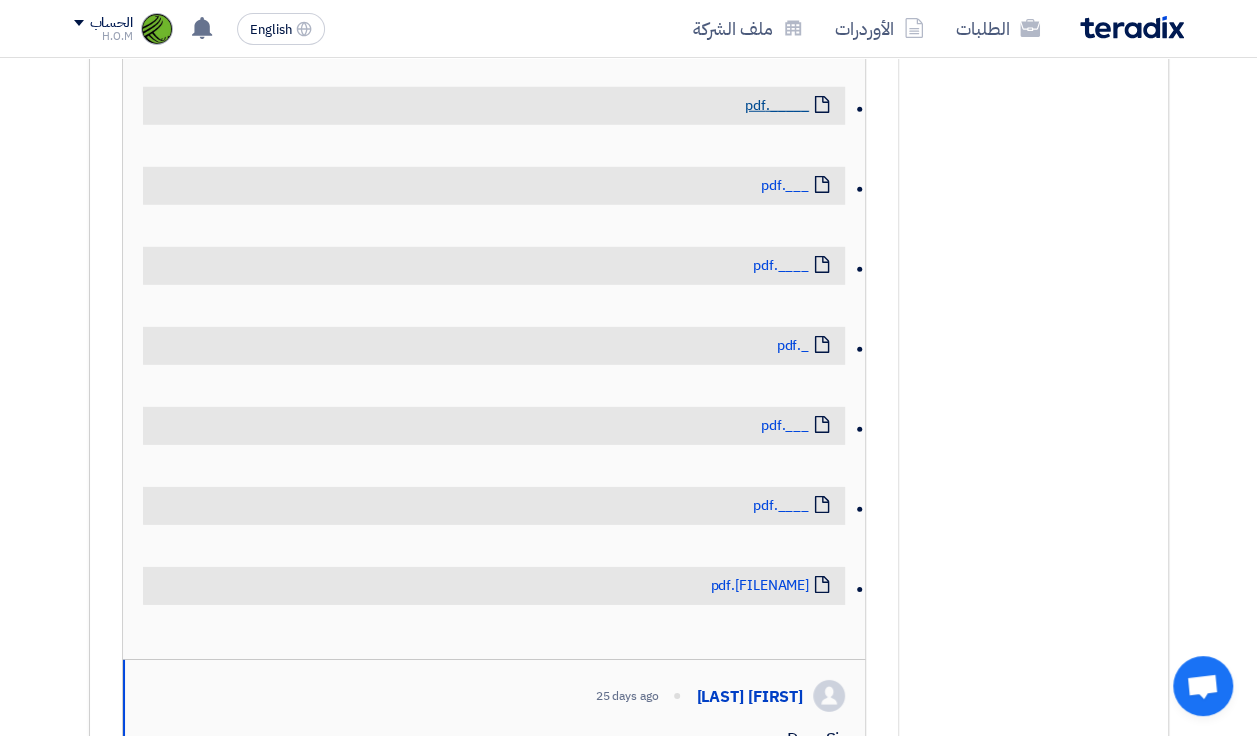 click on "_____.pdf" at bounding box center (777, 106) 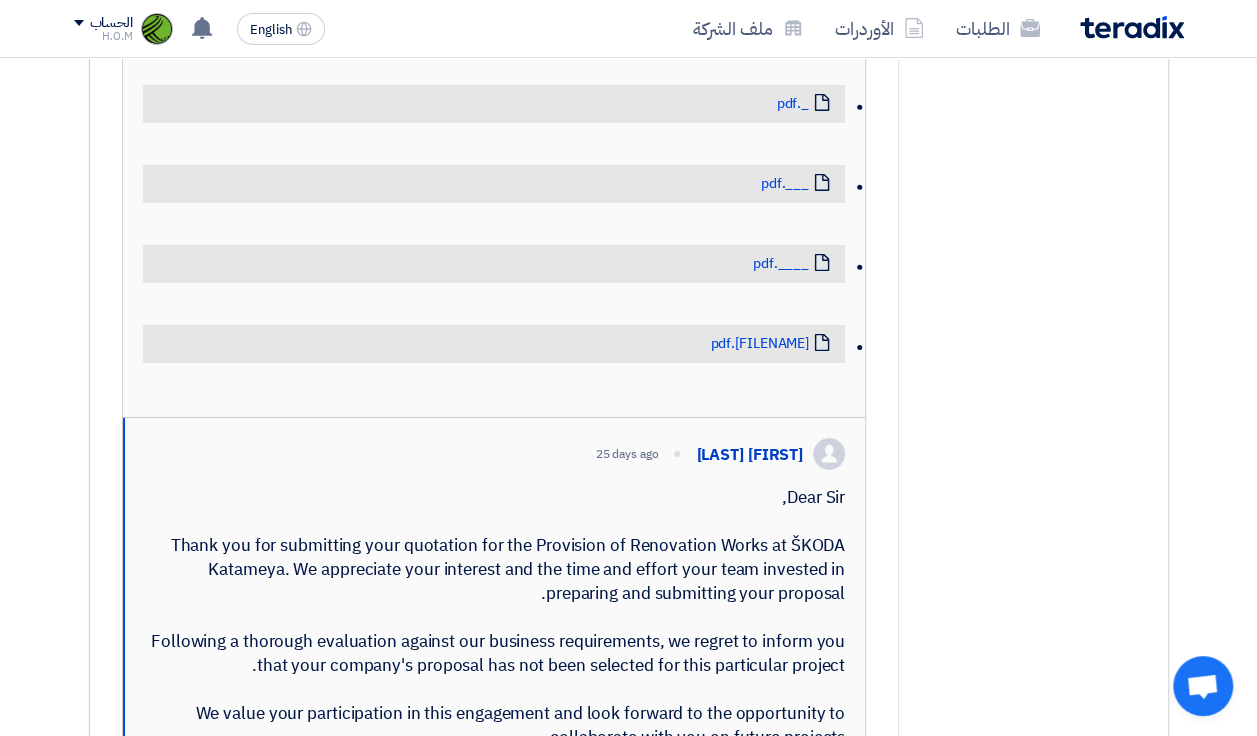 scroll, scrollTop: 3052, scrollLeft: 0, axis: vertical 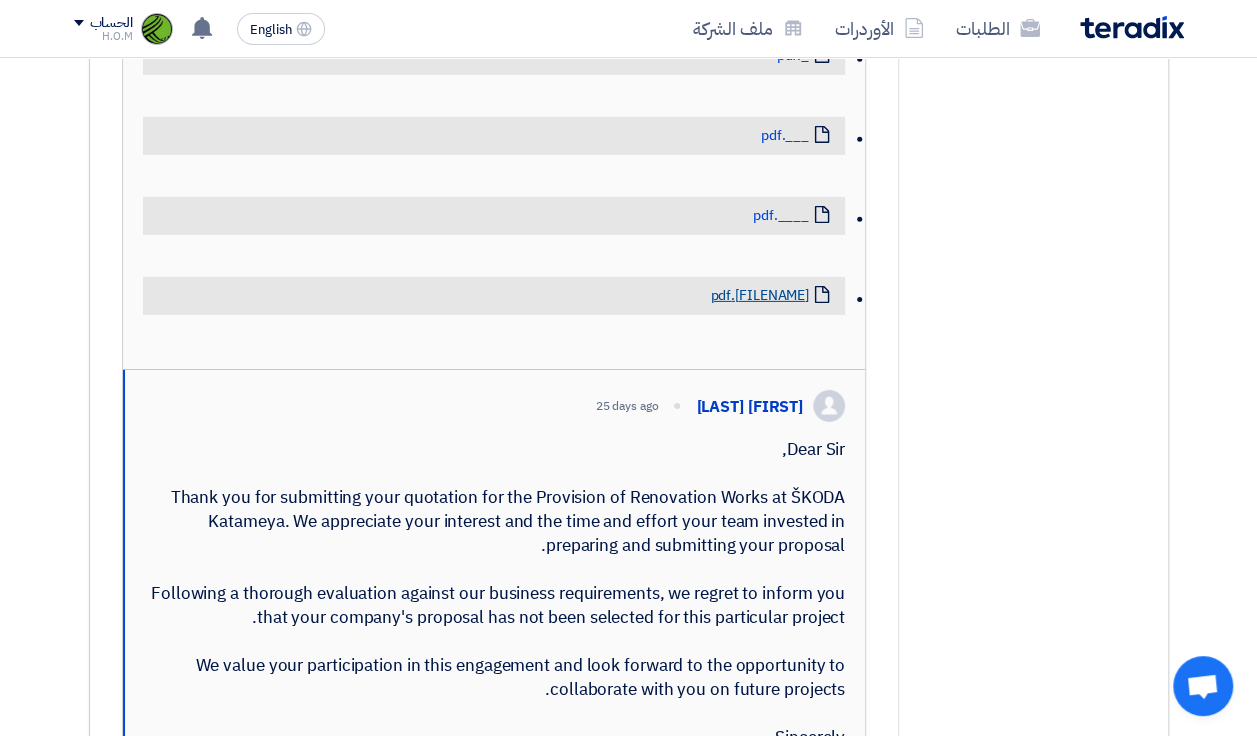 click on "[FILENAME].pdf" at bounding box center [759, 296] 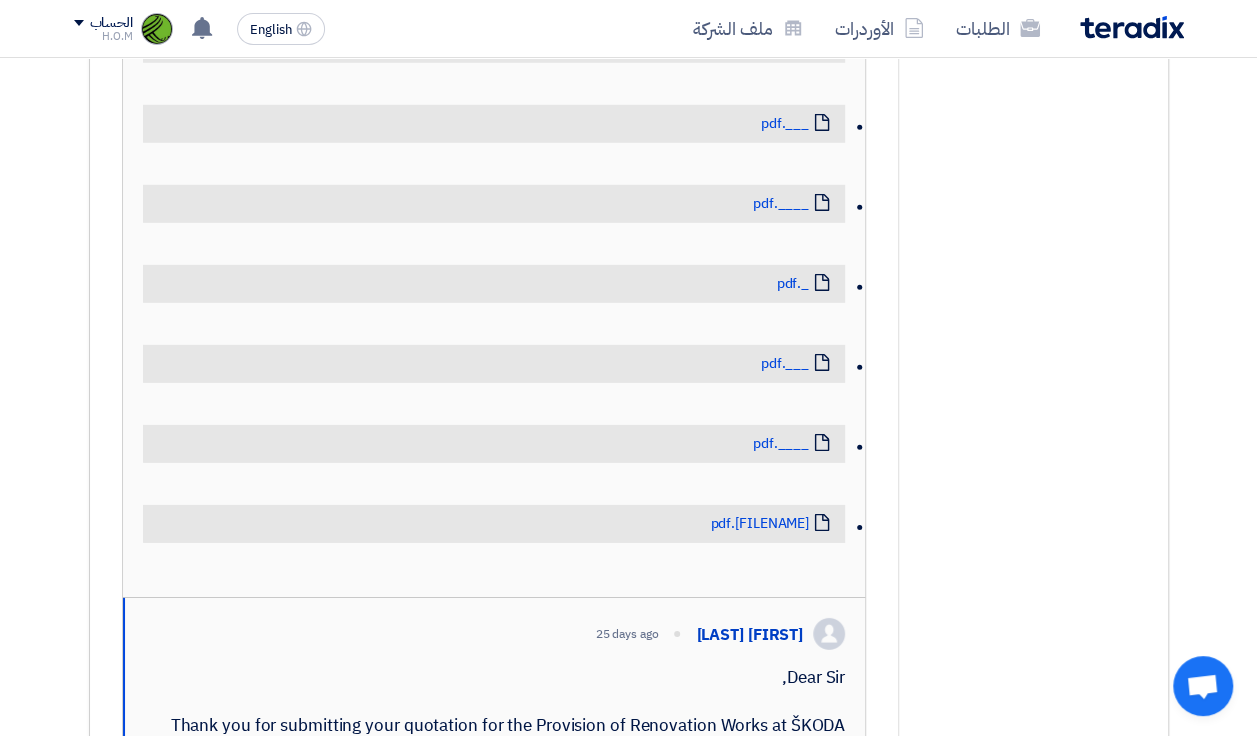 scroll, scrollTop: 2684, scrollLeft: 0, axis: vertical 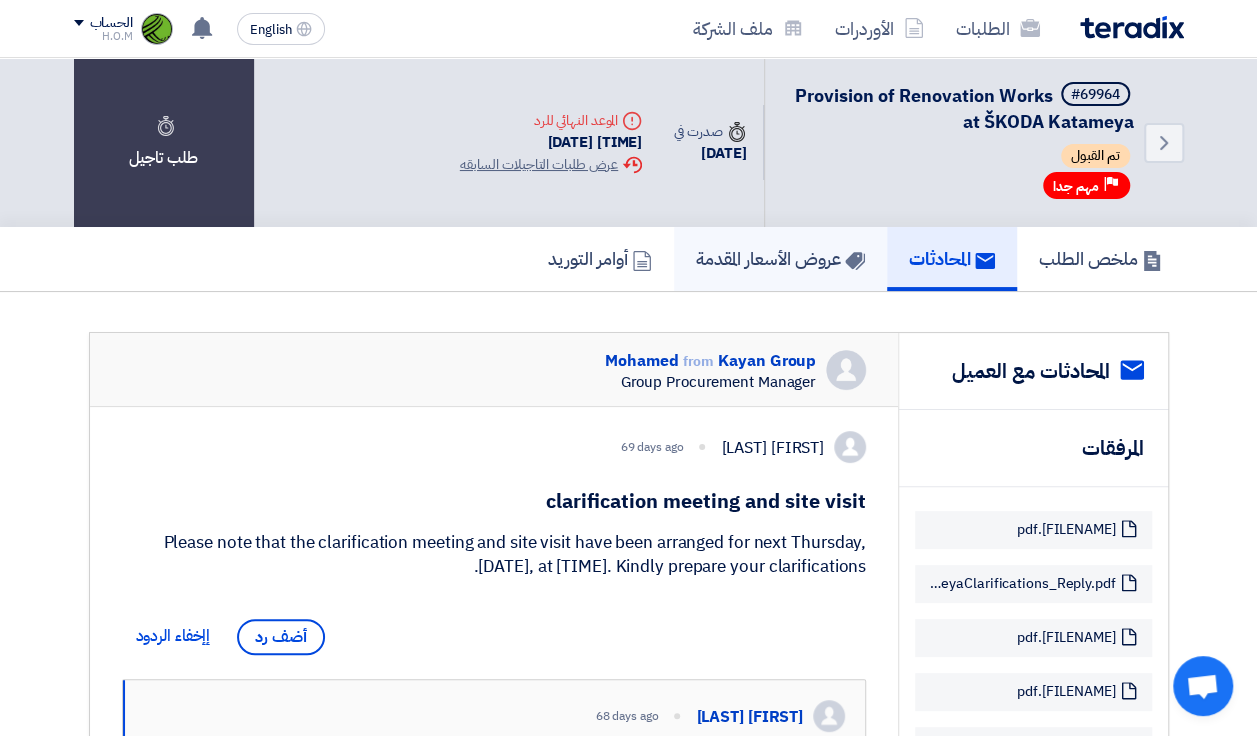 click on "عروض الأسعار المقدمة" 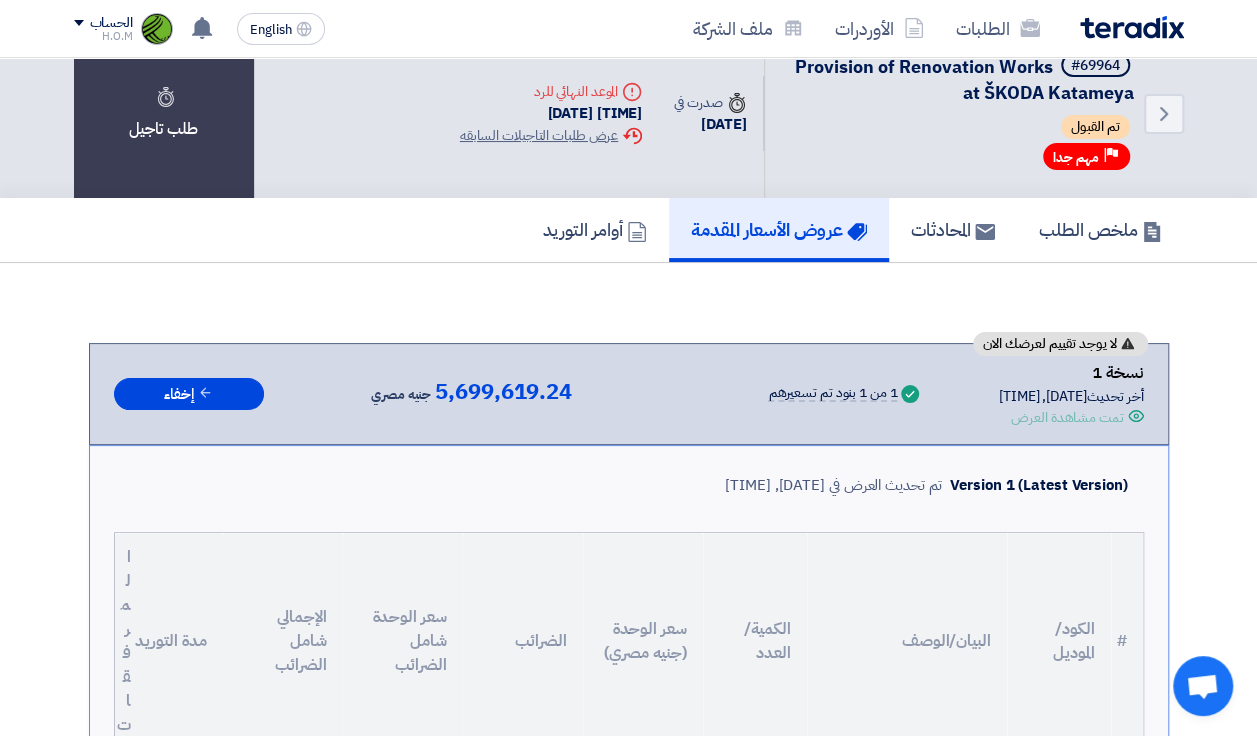 scroll, scrollTop: 0, scrollLeft: 0, axis: both 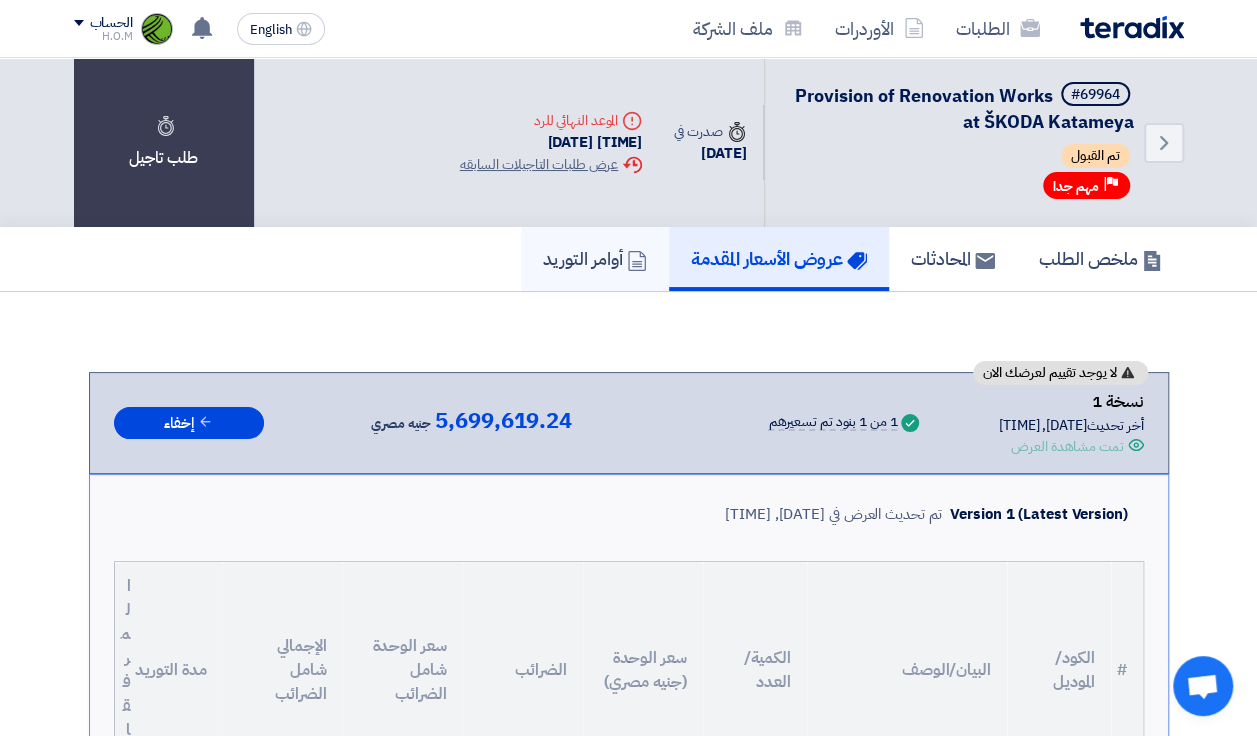 click on "أوامر التوريد" 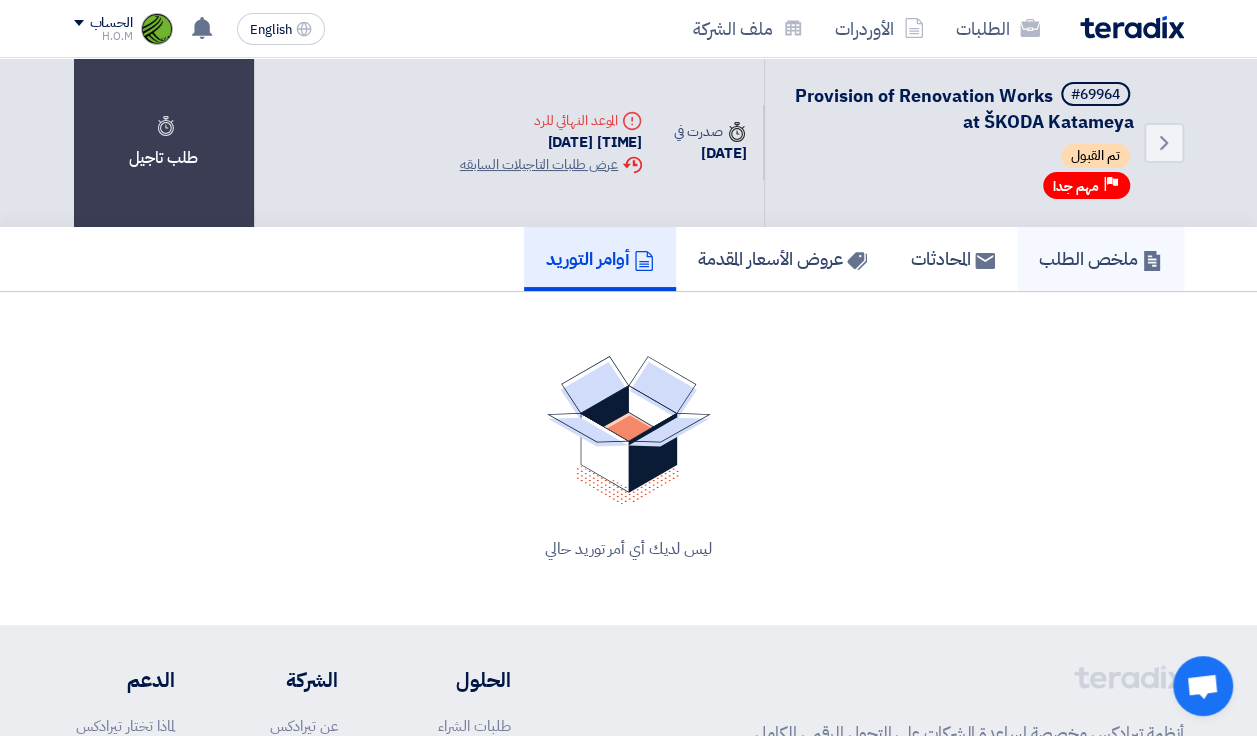 click on "ملخص الطلب" 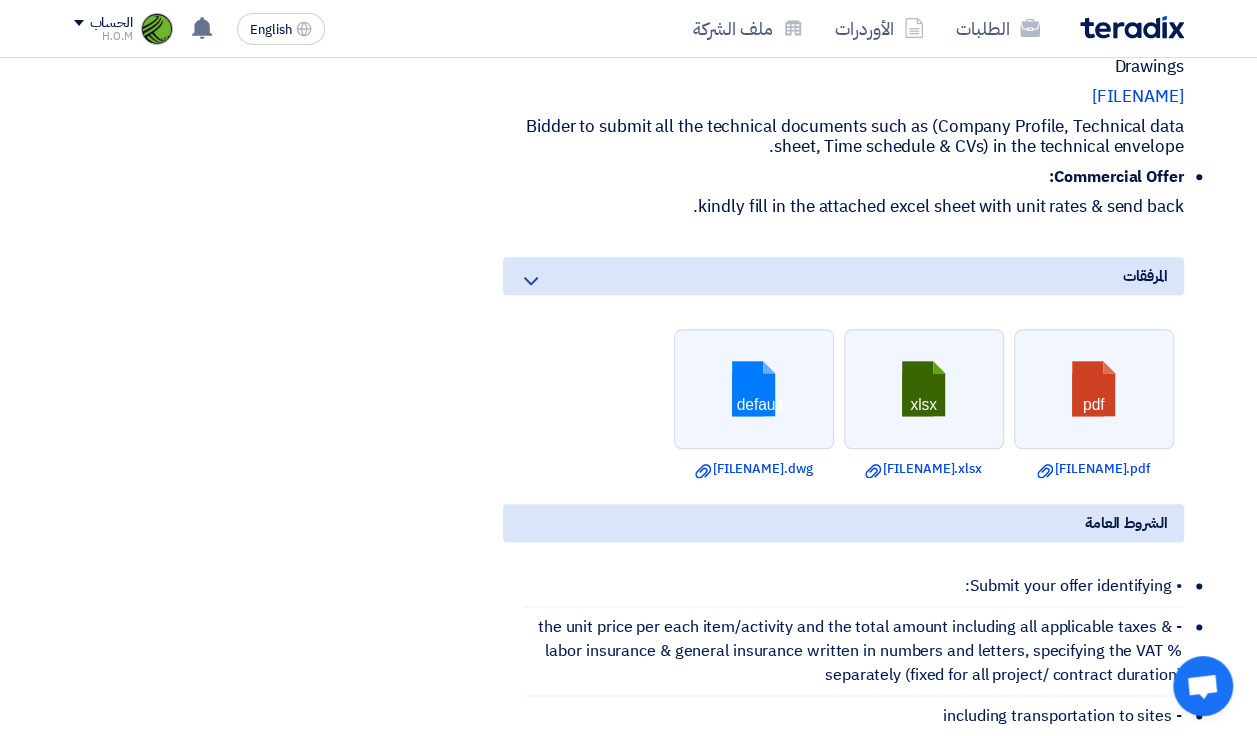 scroll, scrollTop: 0, scrollLeft: 0, axis: both 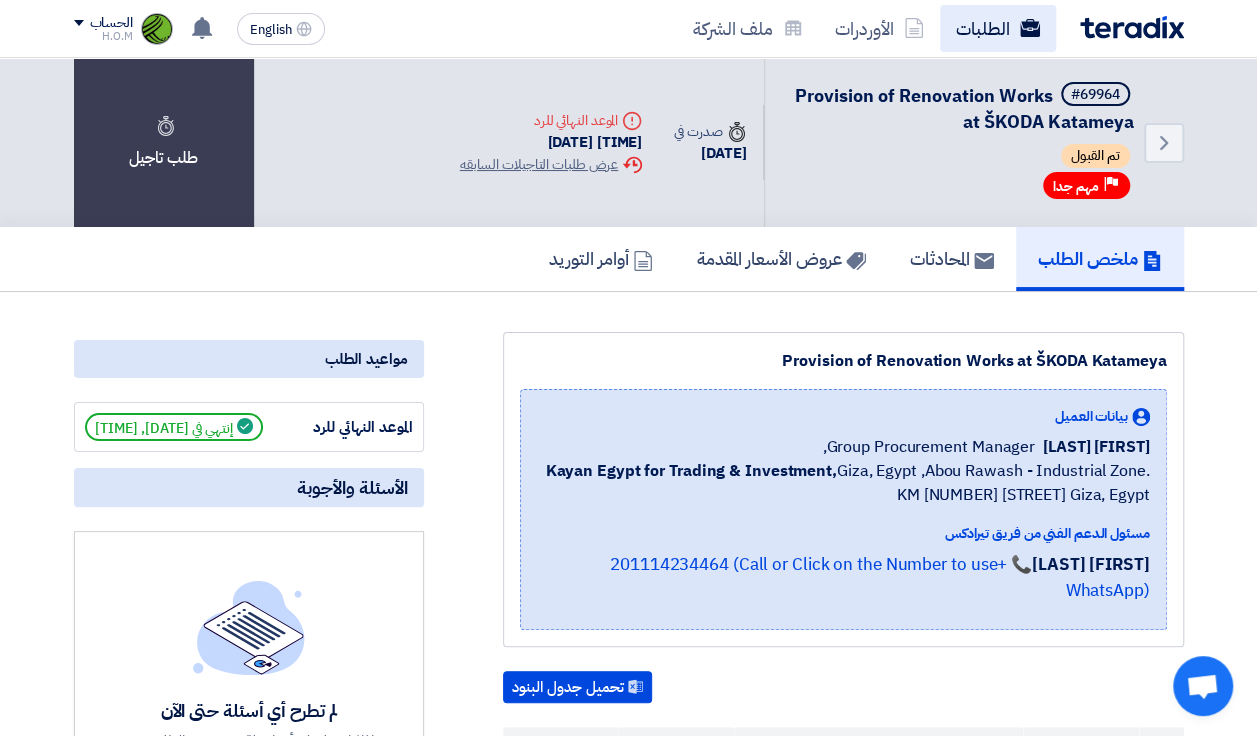 click on "الطلبات" 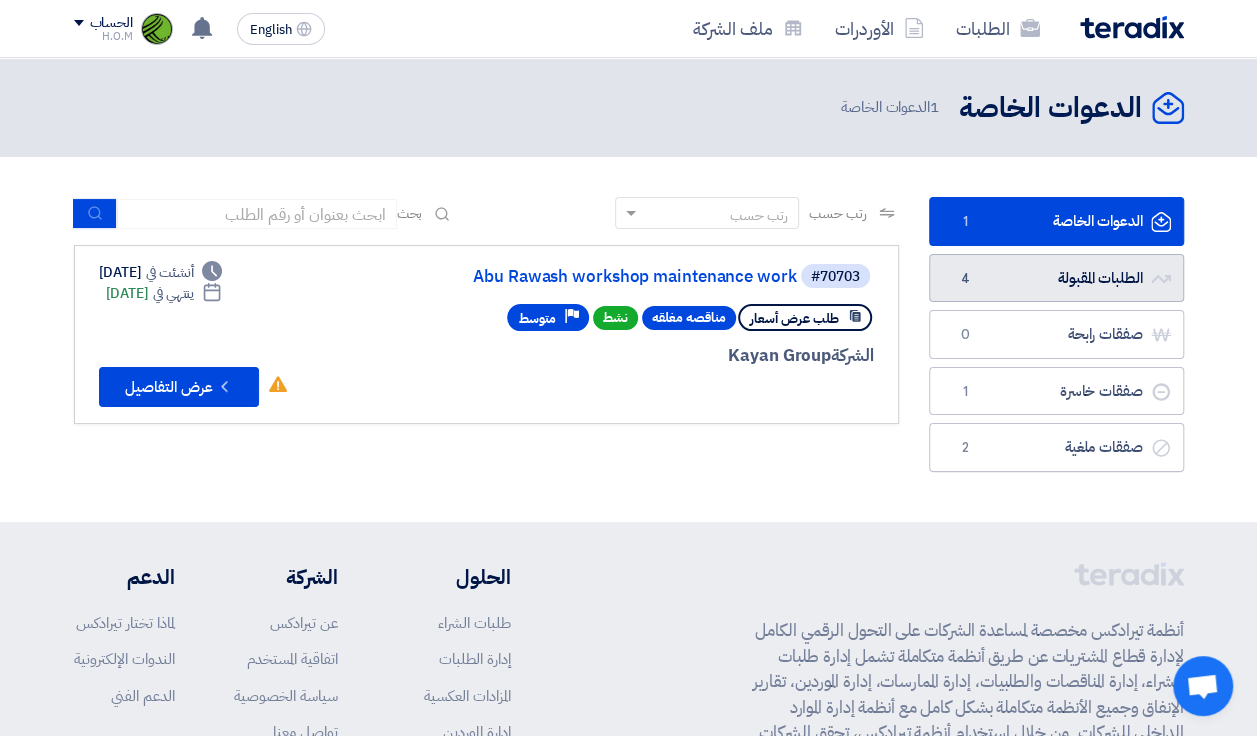 click on "الطلبات المقبولة
الطلبات المقبولة
4" 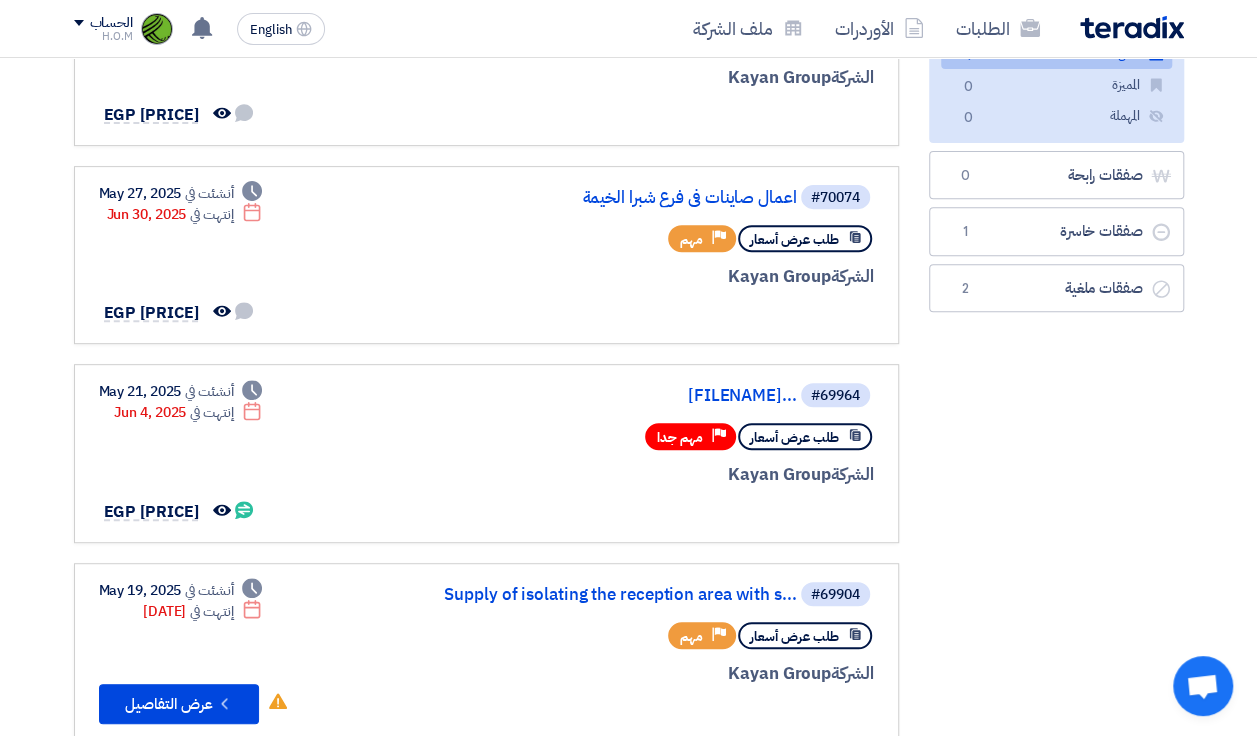 scroll, scrollTop: 347, scrollLeft: 0, axis: vertical 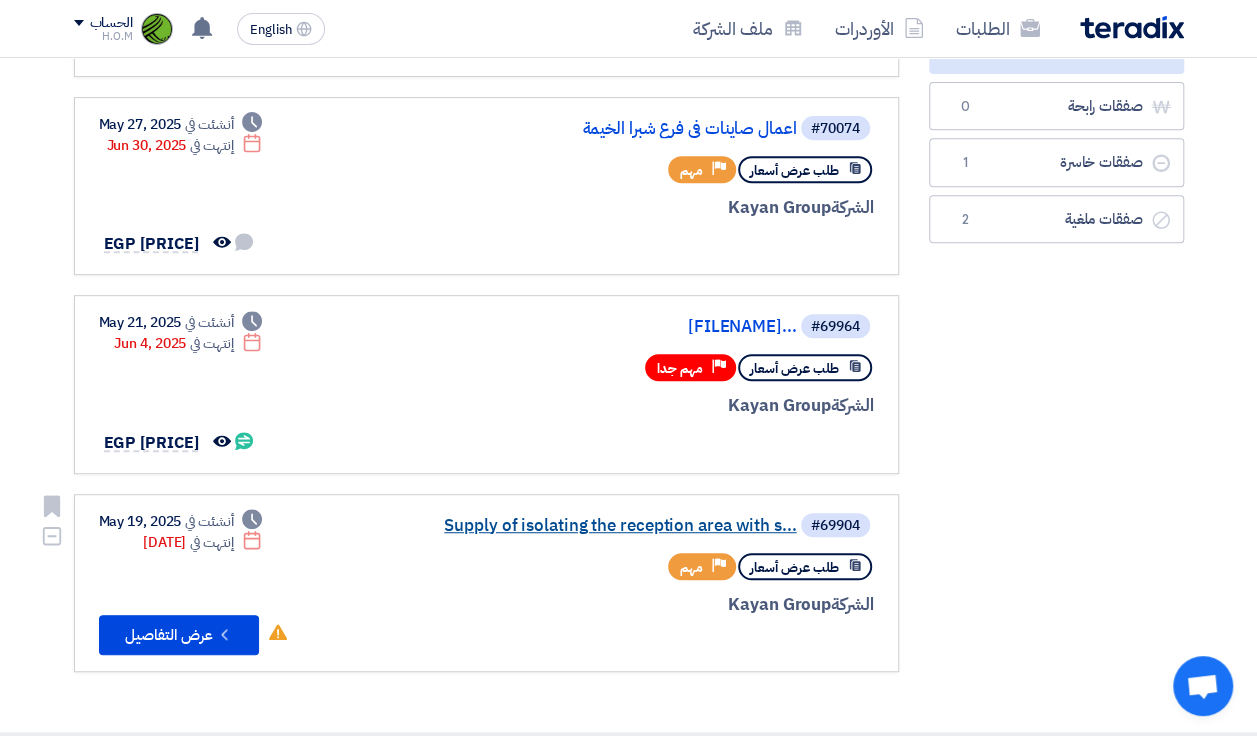 click on "Supply of isolating the reception area with s..." 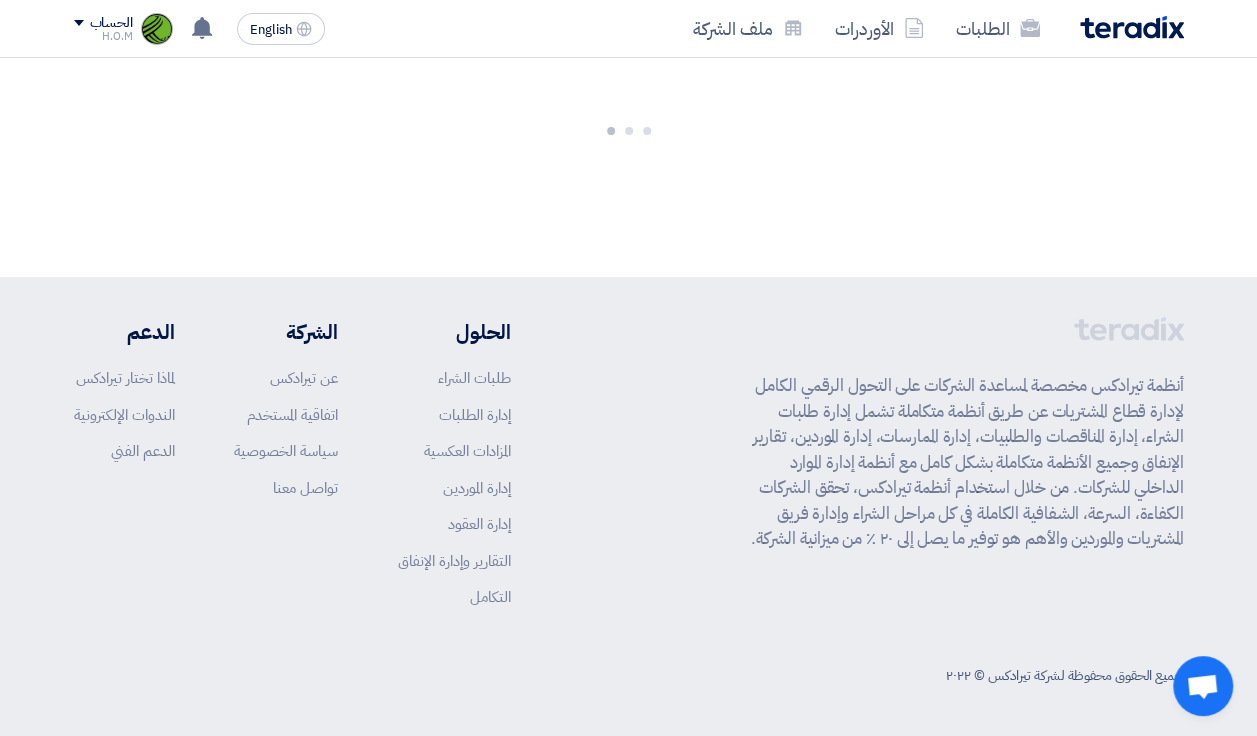 scroll, scrollTop: 0, scrollLeft: 0, axis: both 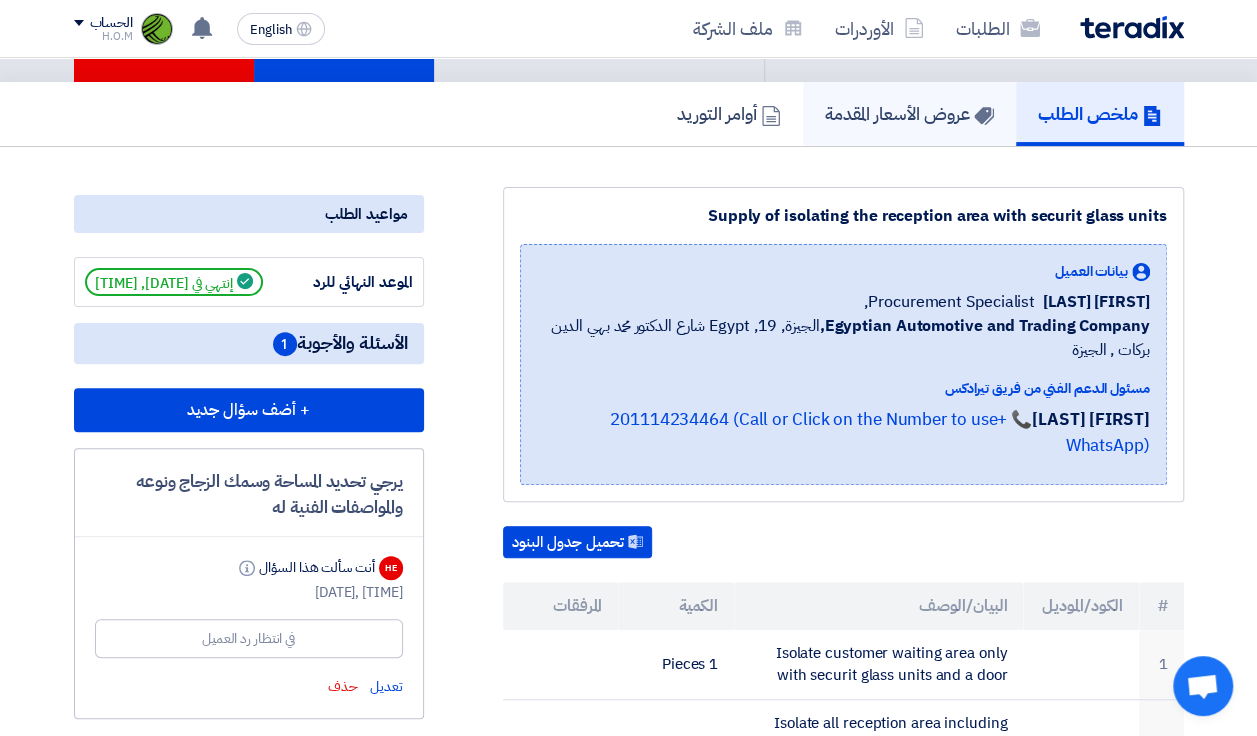 click on "عروض الأسعار المقدمة" 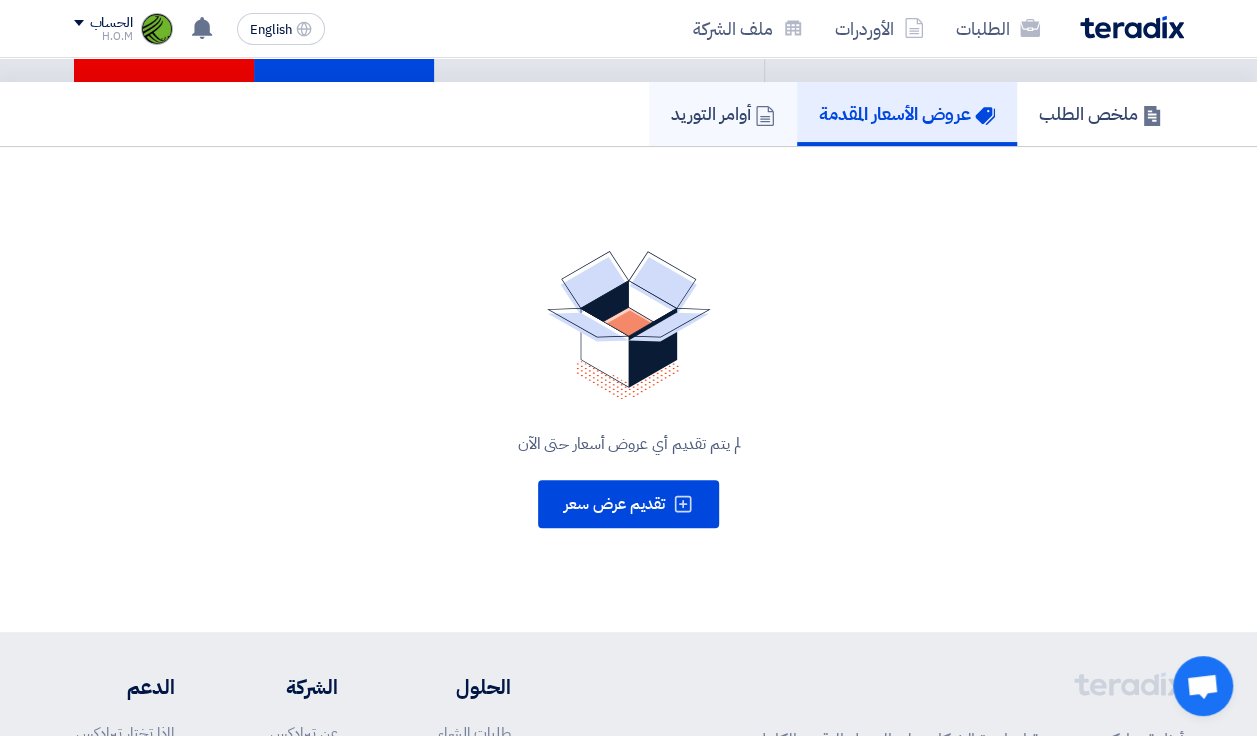 click on "أوامر التوريد" 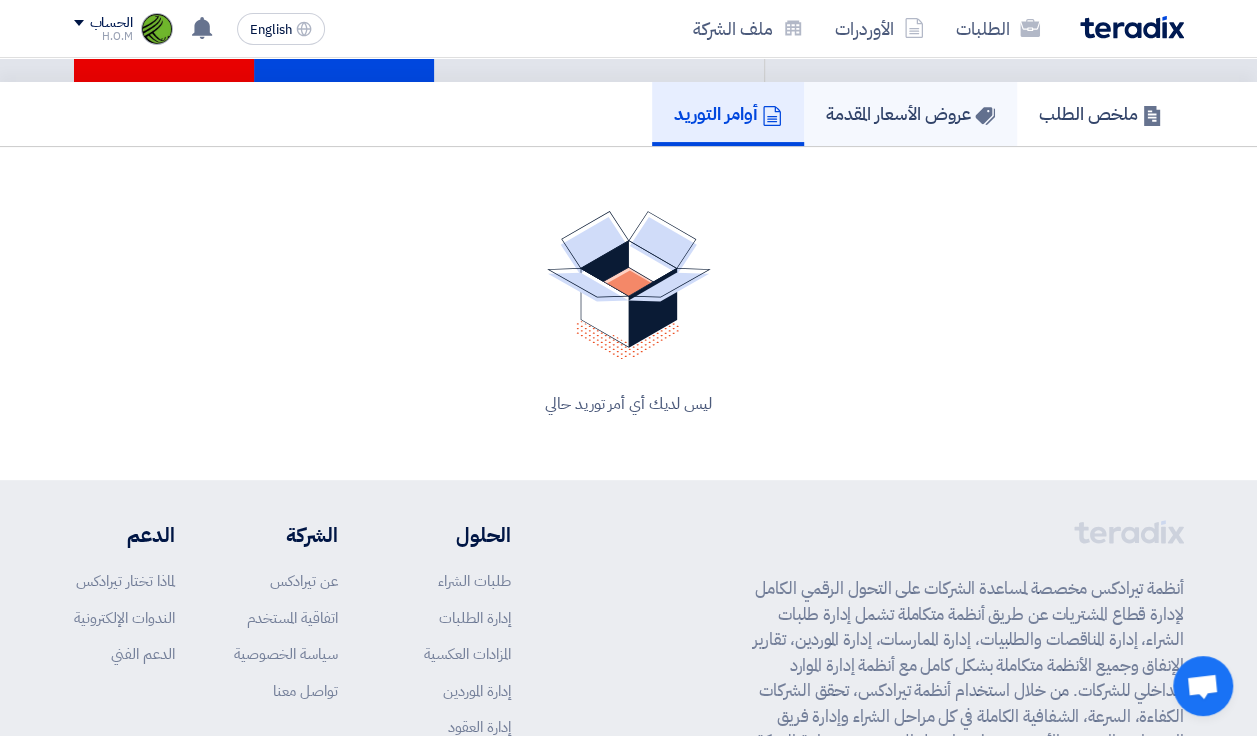 click on "عروض الأسعار المقدمة" 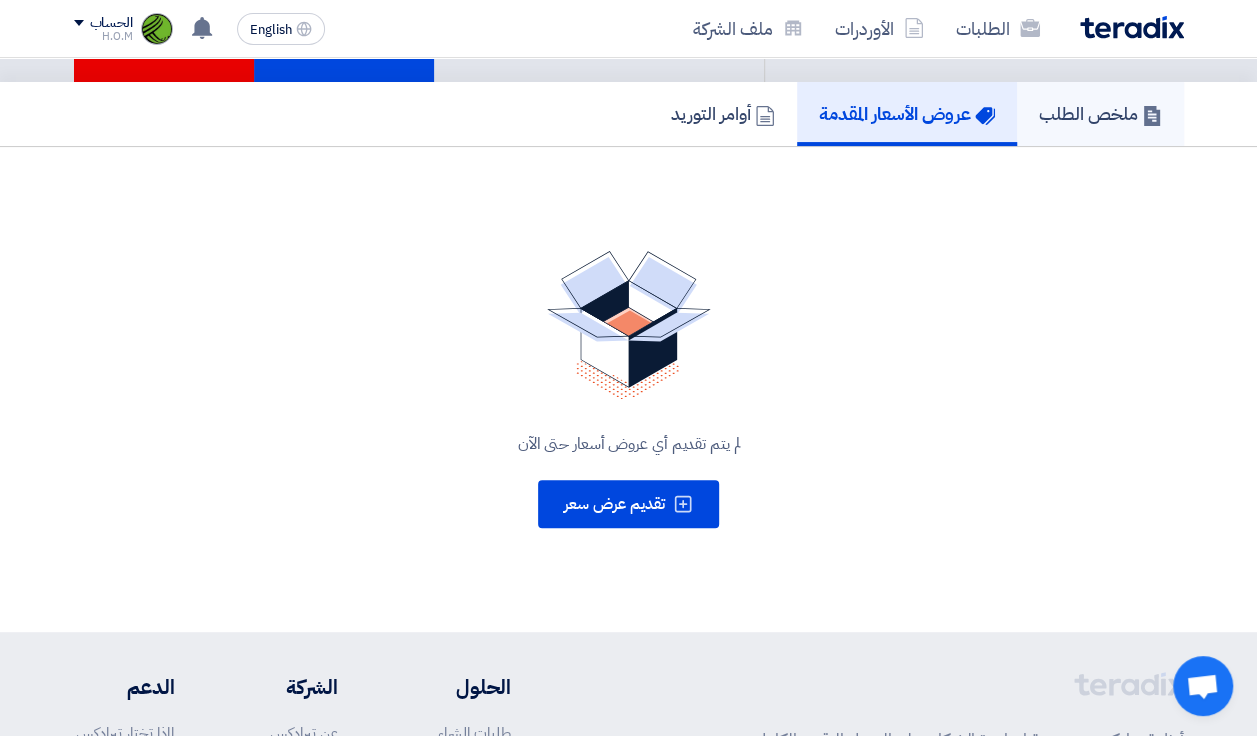 click on "ملخص الطلب" 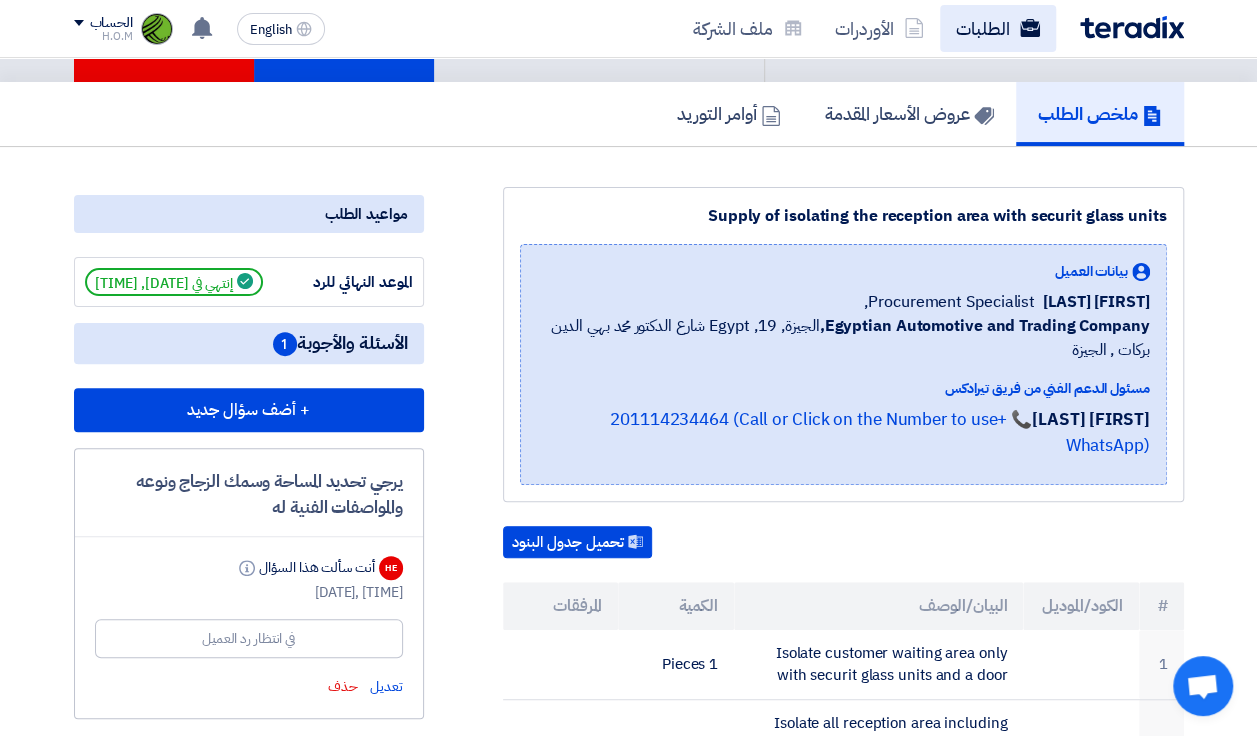 click on "الطلبات" 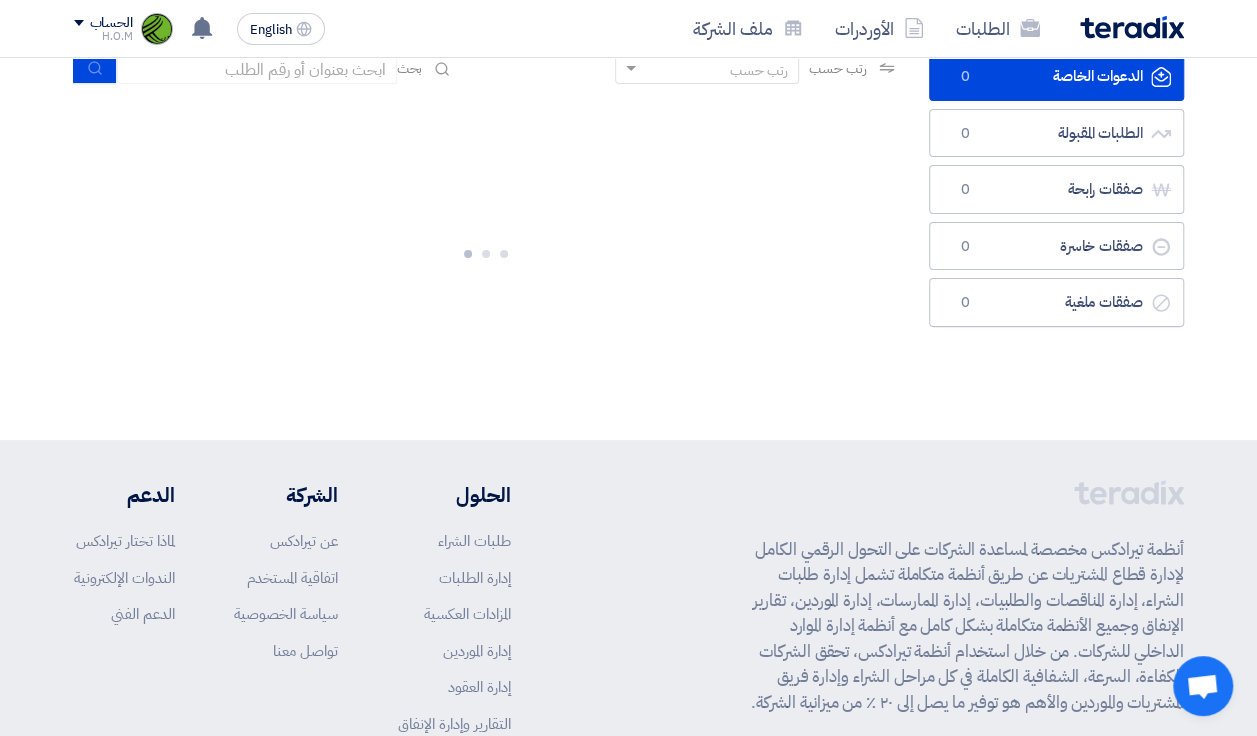 scroll, scrollTop: 0, scrollLeft: 0, axis: both 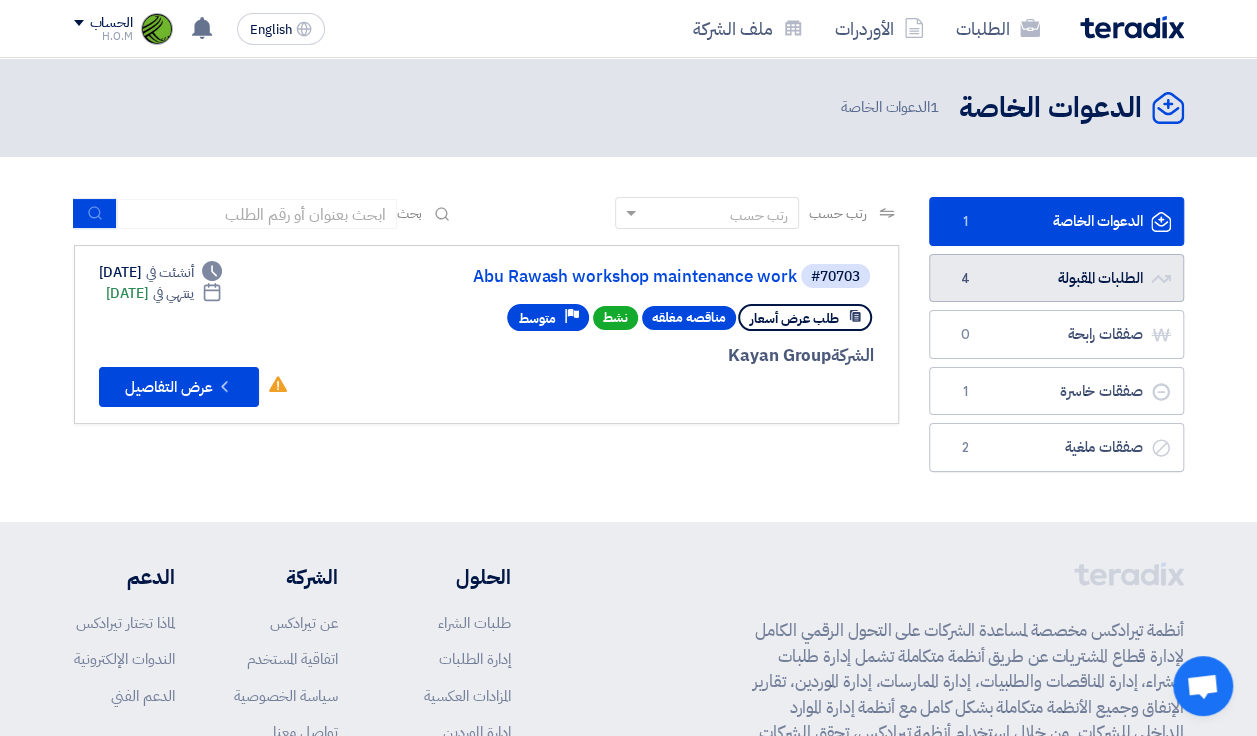 click on "الطلبات المقبولة
الطلبات المقبولة
4" 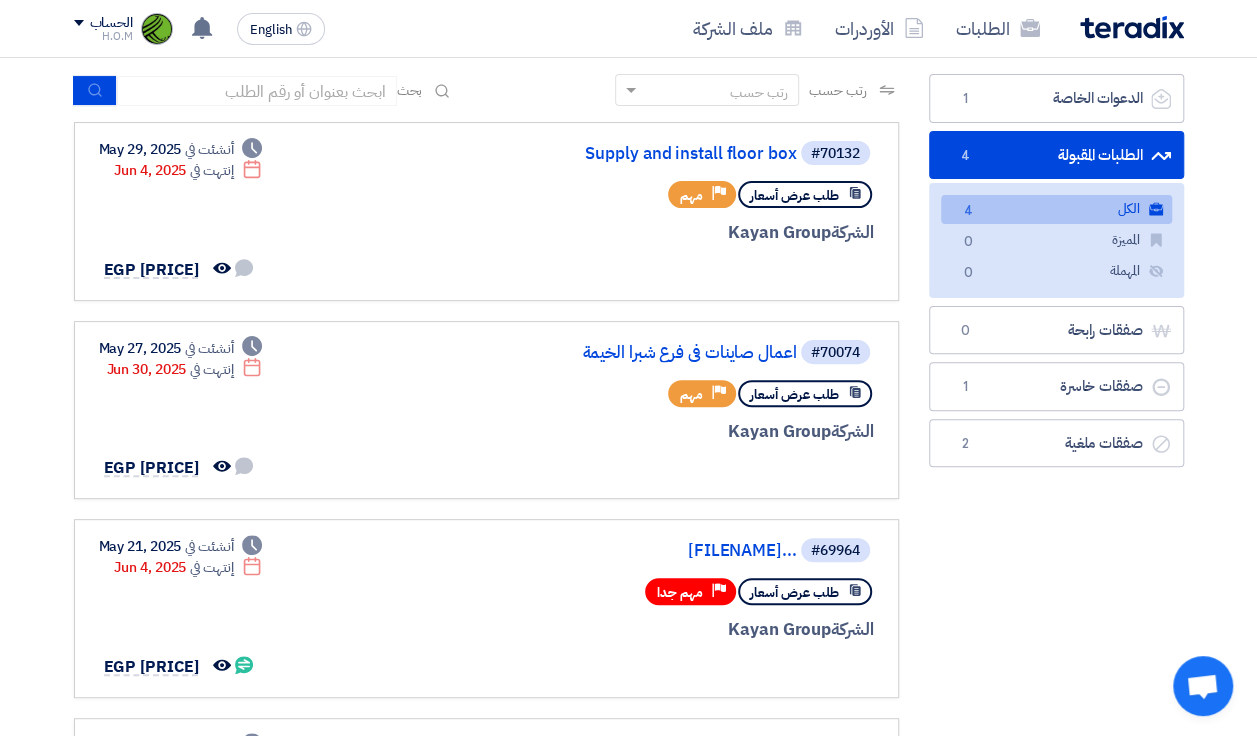 scroll, scrollTop: 133, scrollLeft: 0, axis: vertical 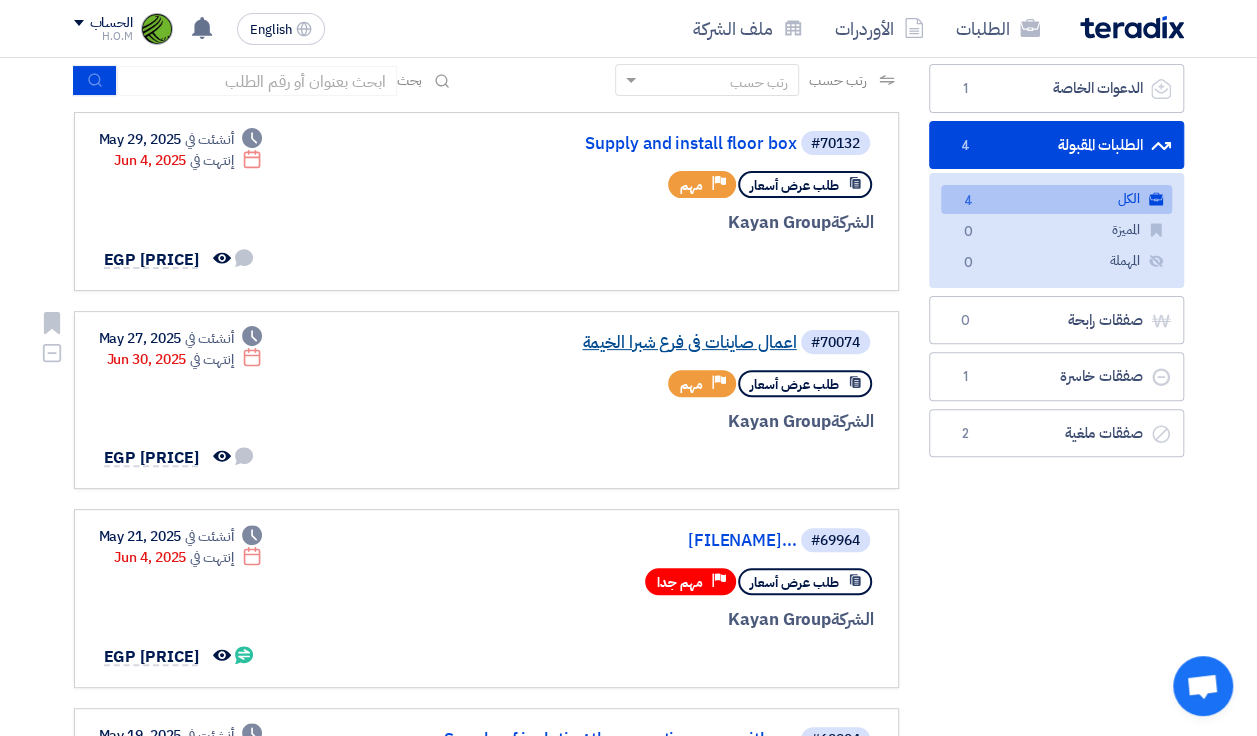 click on "اعمال صاينات فى فرع شبرا الخيمة" 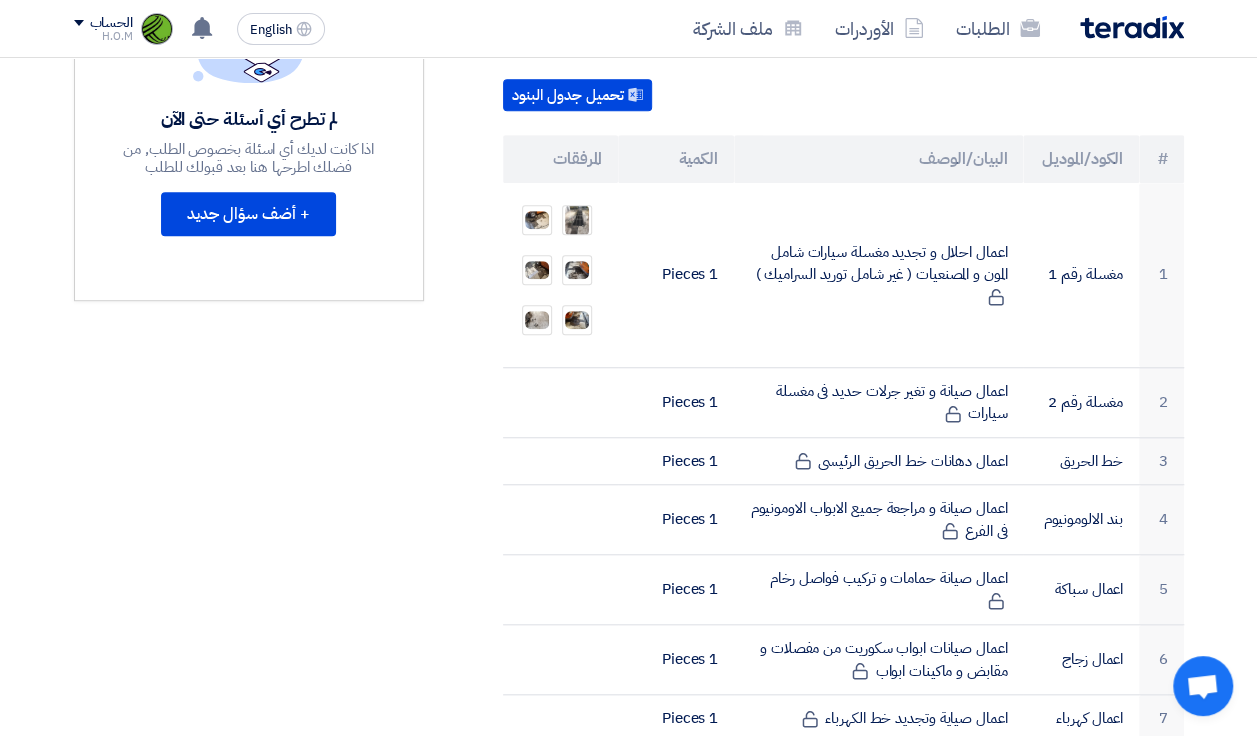 scroll, scrollTop: 0, scrollLeft: 0, axis: both 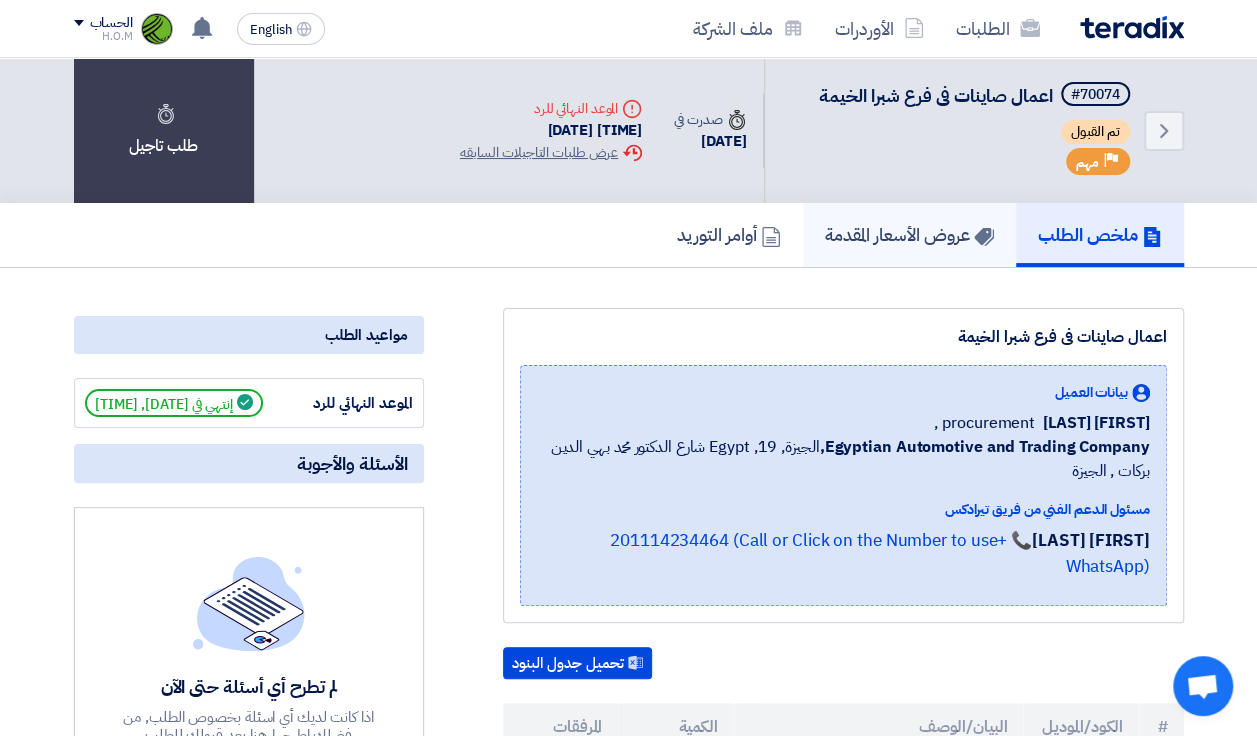 click on "عروض الأسعار المقدمة" 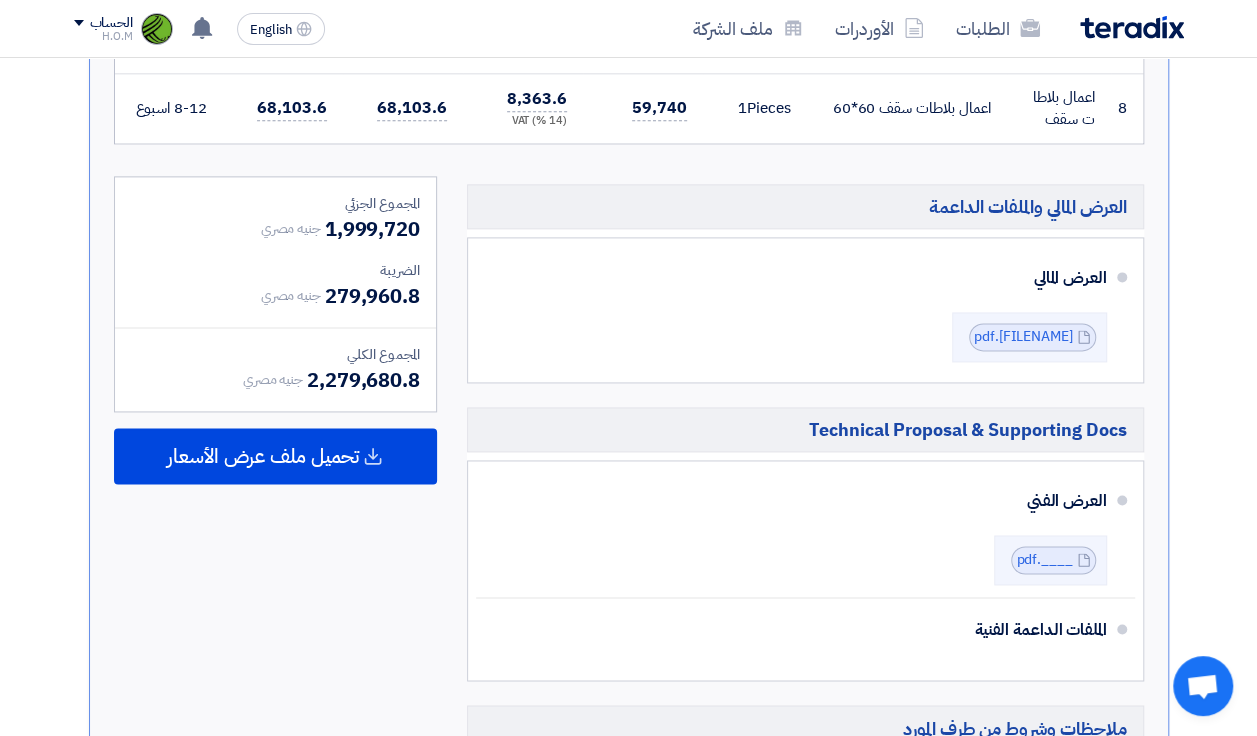 scroll, scrollTop: 1310, scrollLeft: 0, axis: vertical 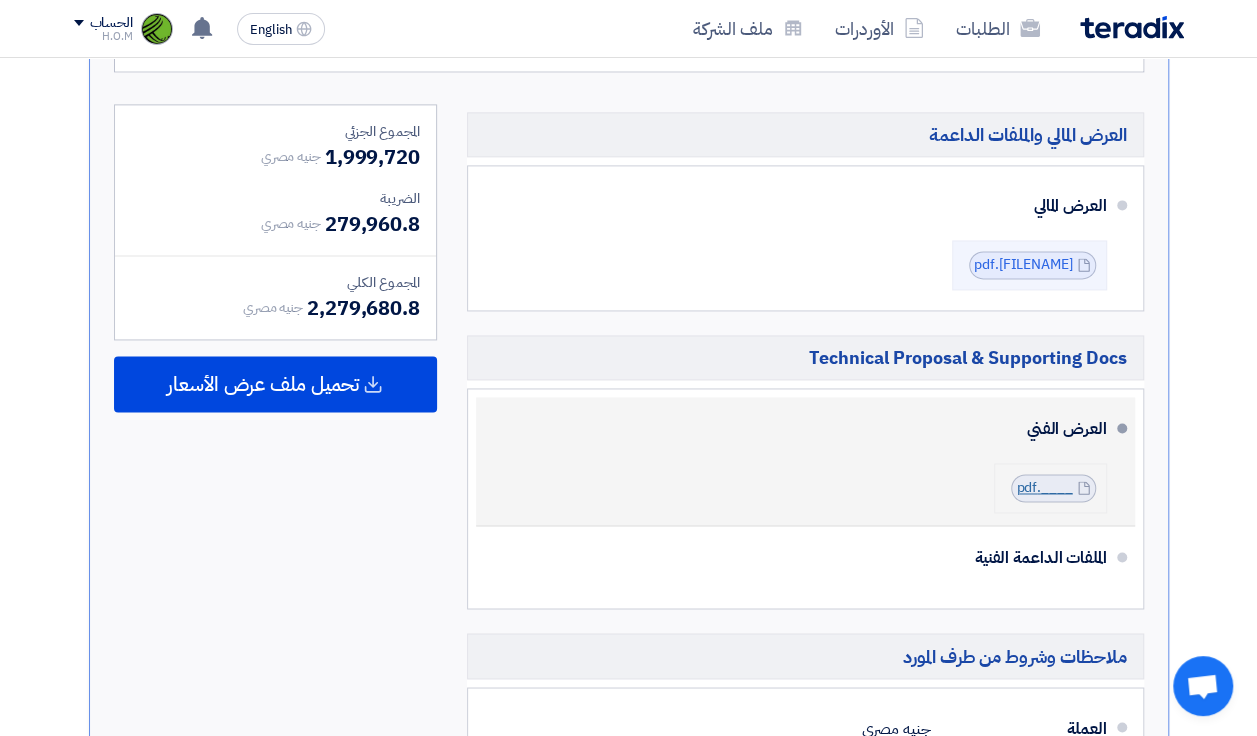 click on "____.pdf" at bounding box center (1044, 487) 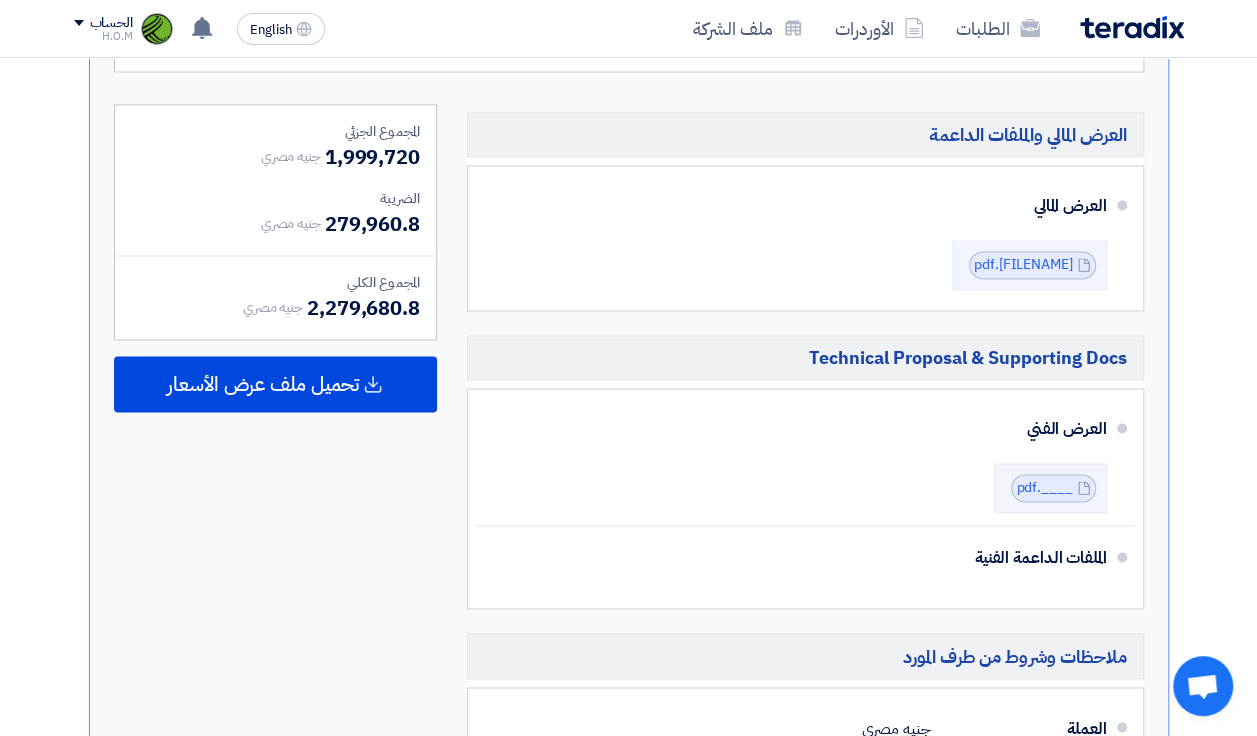 click on "لا يوجد تقييم لعرضك الان
نسخة 2
أخر تحديث
[DATE], [TIME]
Offer is Seen
تمت مشاهدة العرض
Success" 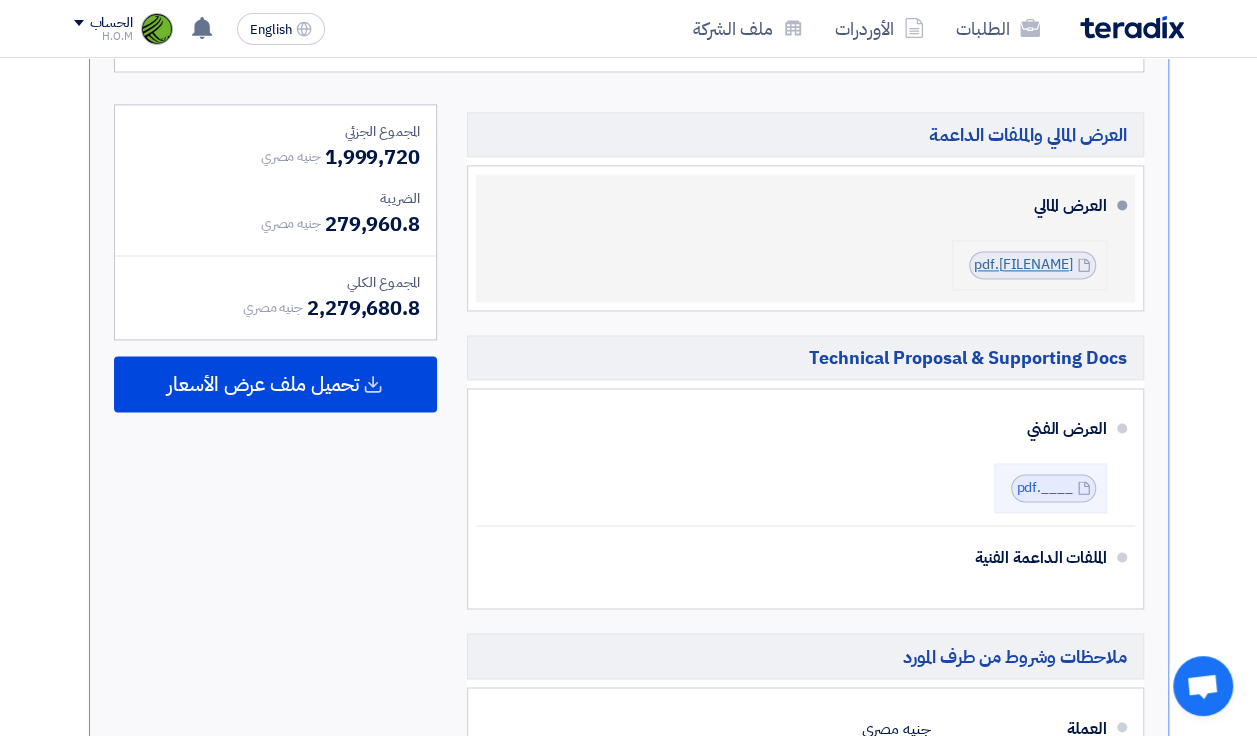click on "[FILENAME].pdf" at bounding box center [1023, 264] 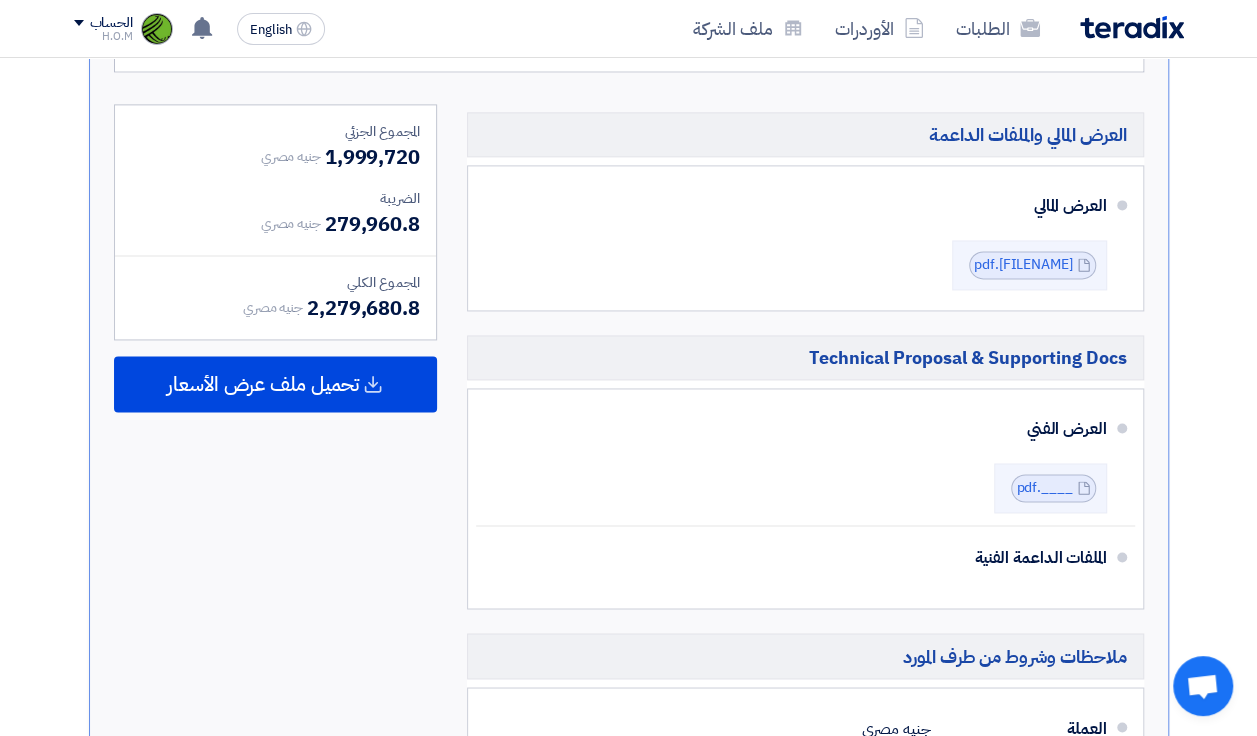 click on "لا يوجد تقييم لعرضك الان
نسخة 2
أخر تحديث
[DATE], [TIME]
Offer is Seen
تمت مشاهدة العرض
Success" 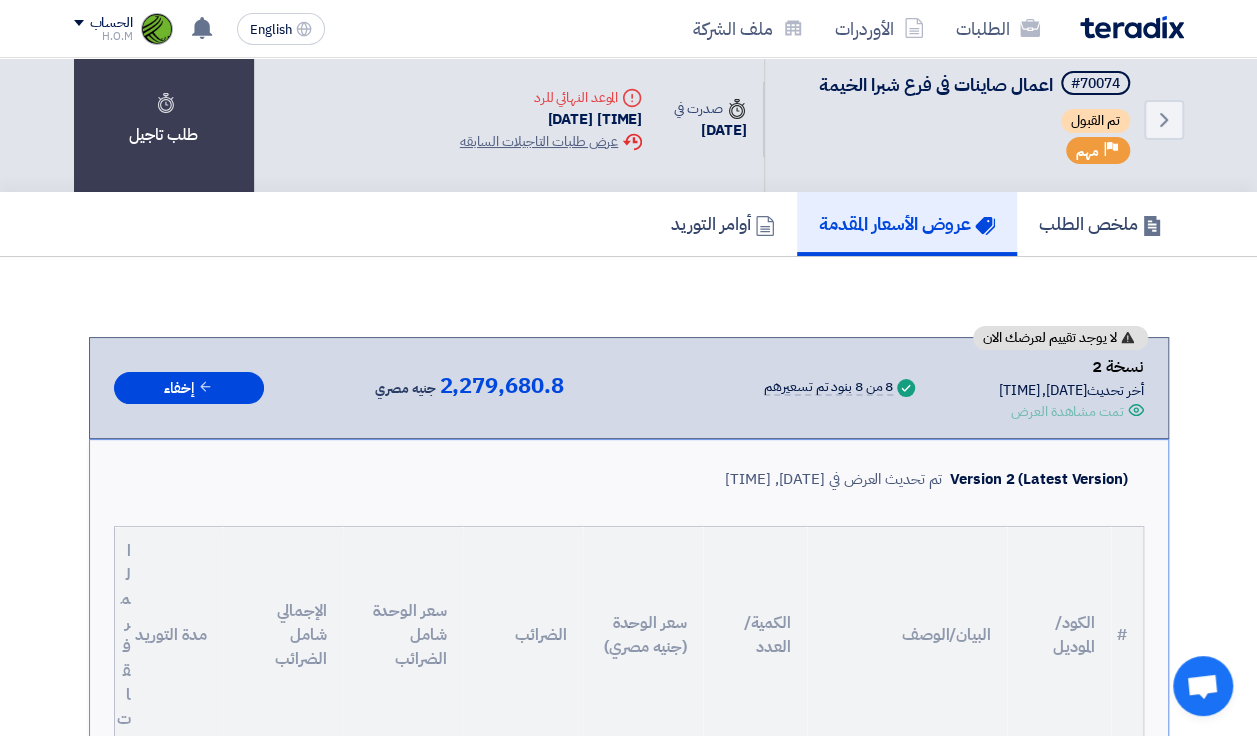 scroll, scrollTop: 0, scrollLeft: 0, axis: both 